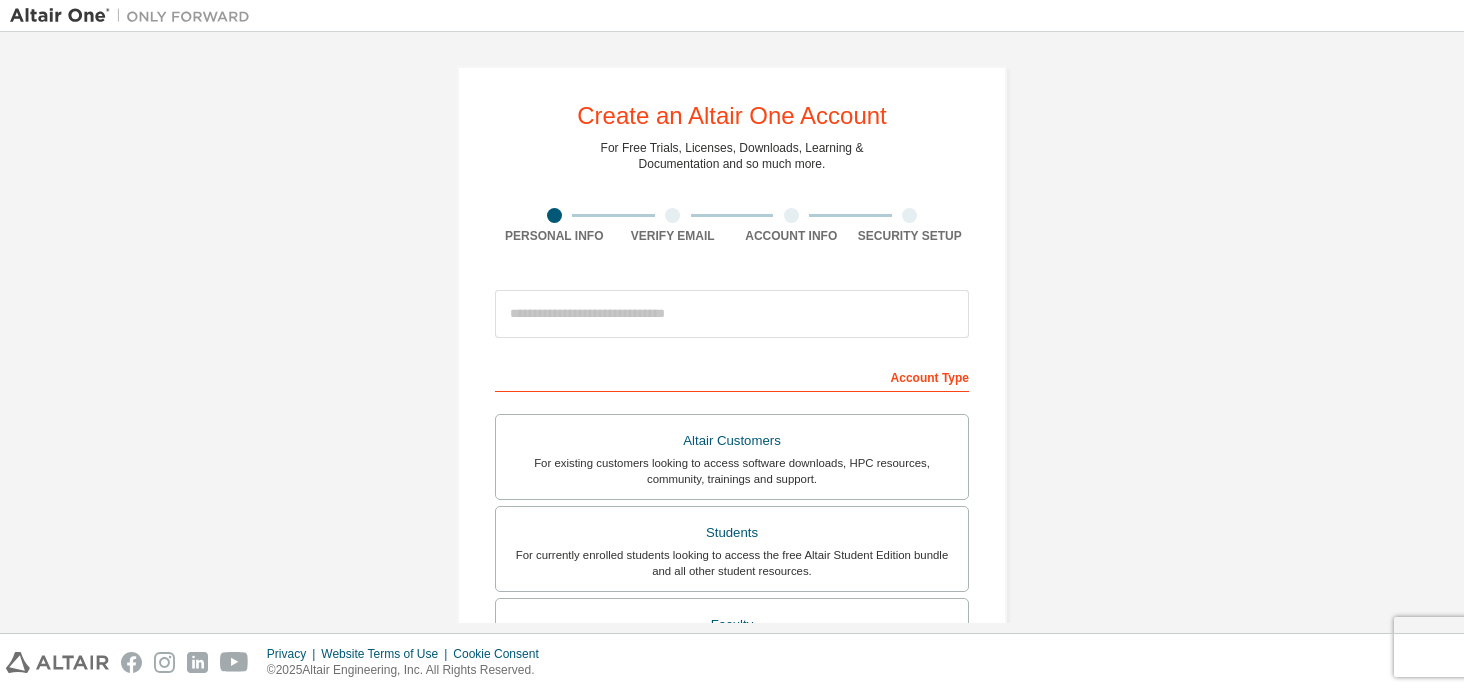 scroll, scrollTop: 0, scrollLeft: 0, axis: both 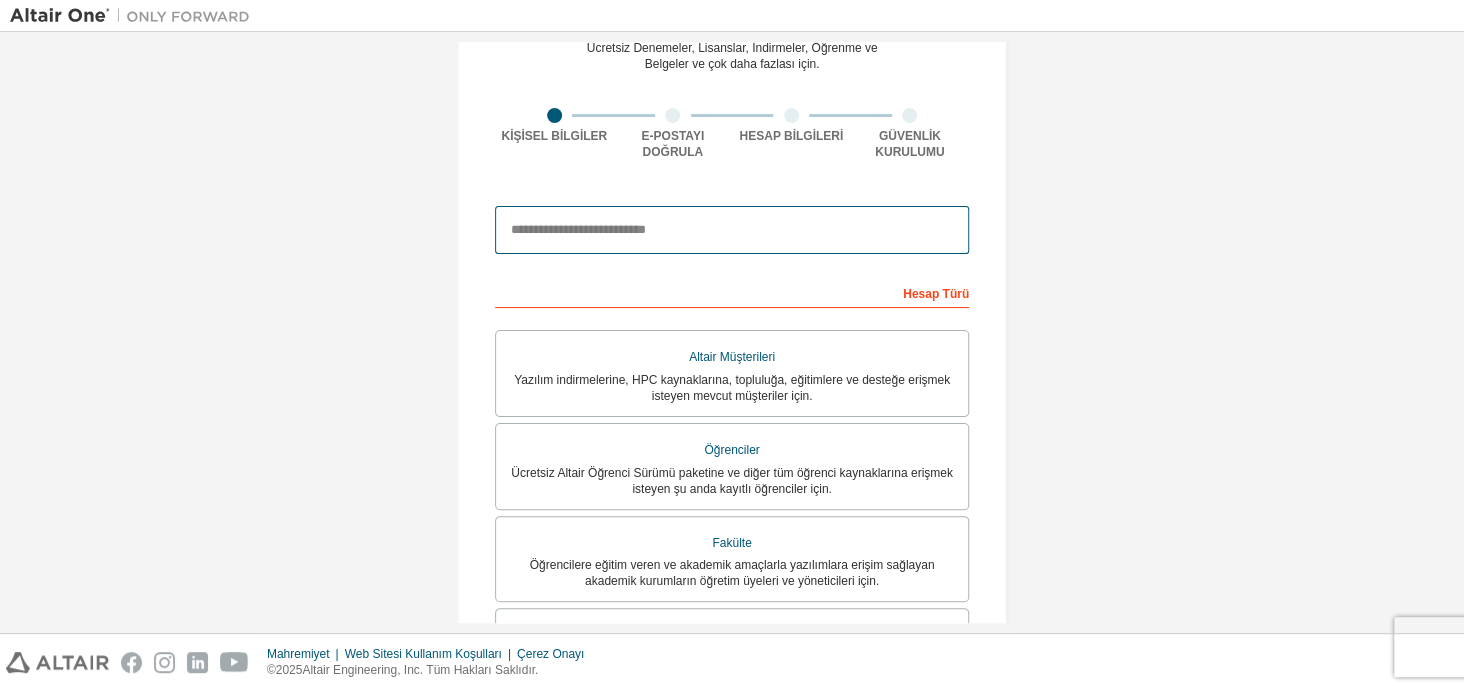 click at bounding box center [732, 230] 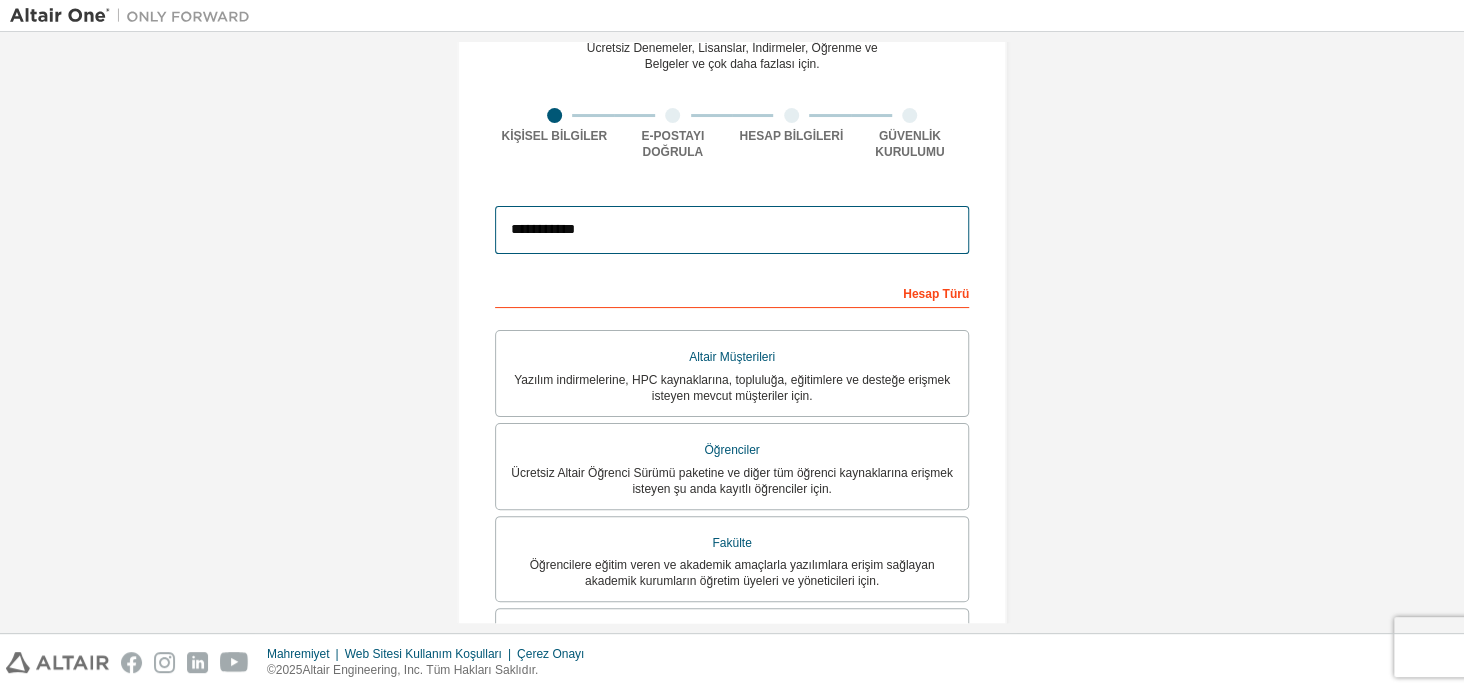 type on "**********" 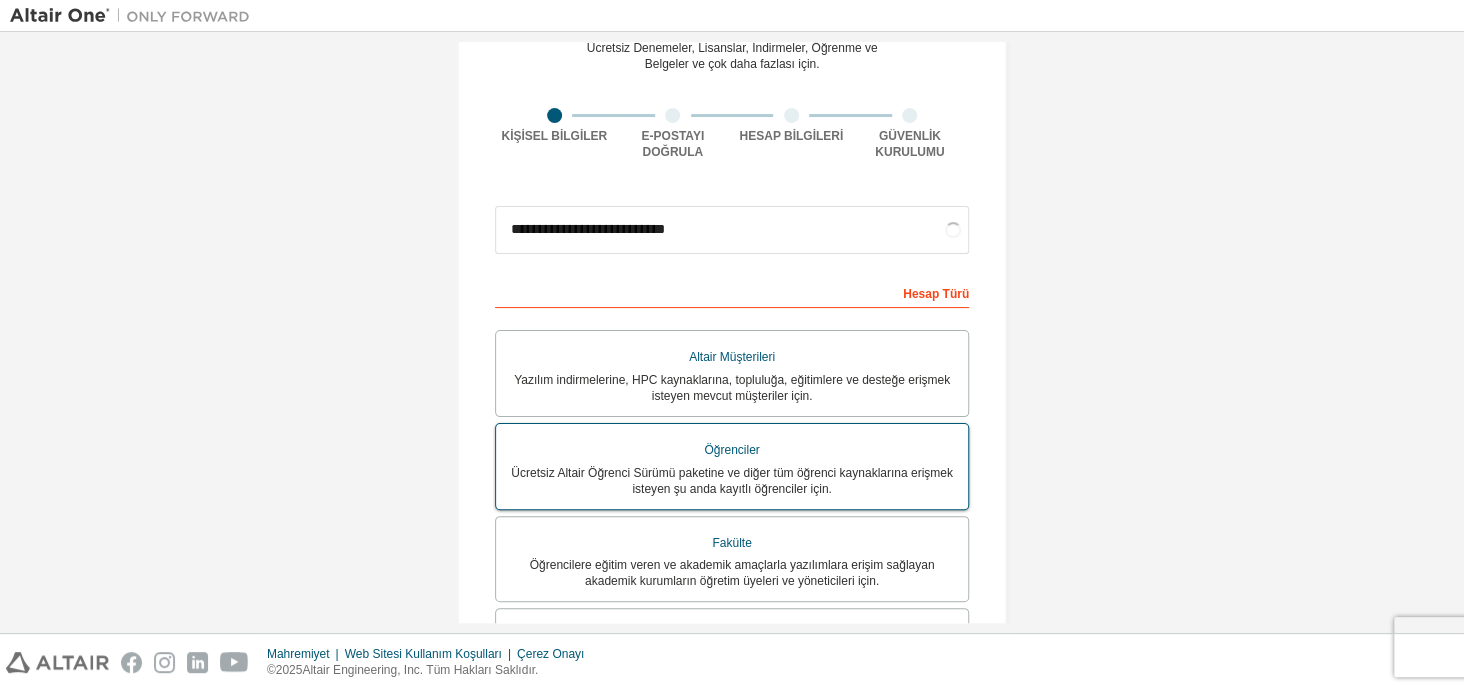 click on "Ücretsiz Altair Öğrenci Sürümü paketine ve diğer tüm öğrenci kaynaklarına erişmek isteyen şu anda kayıtlı öğrenciler için." at bounding box center (732, 481) 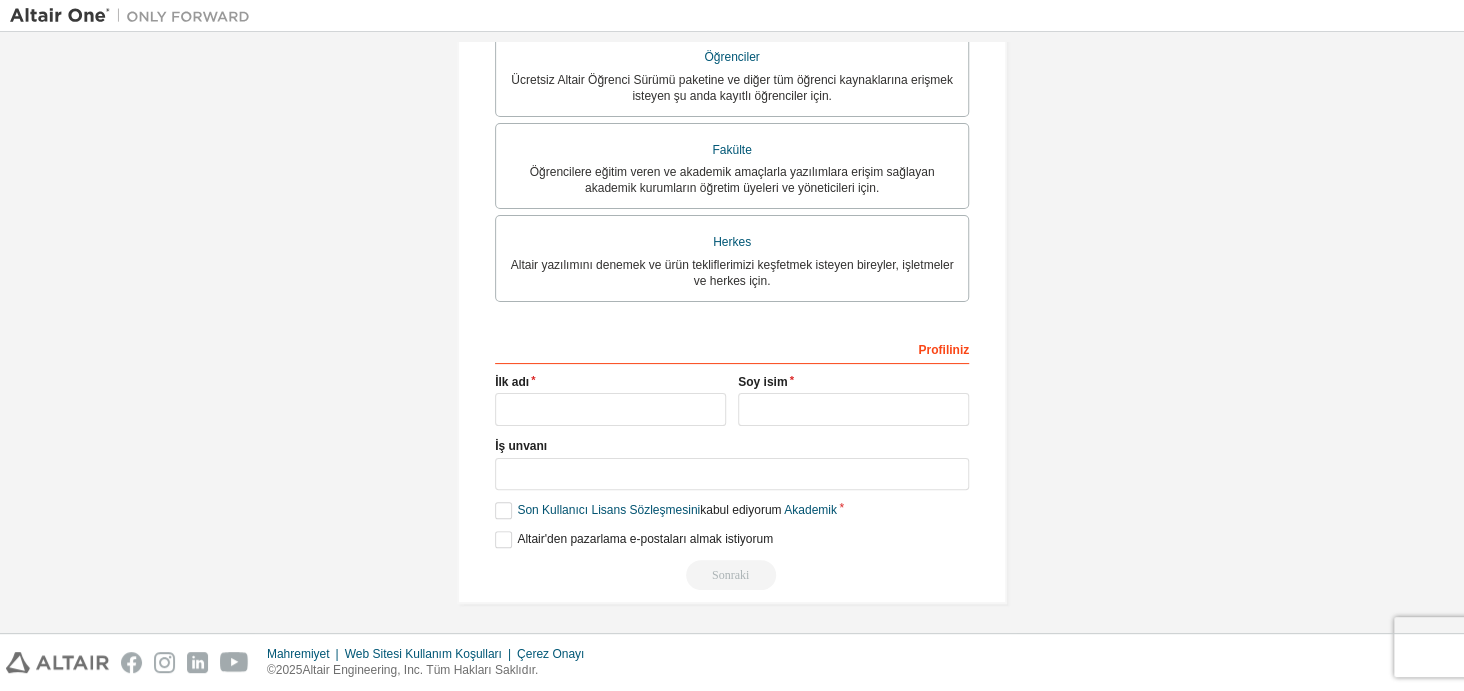scroll, scrollTop: 504, scrollLeft: 0, axis: vertical 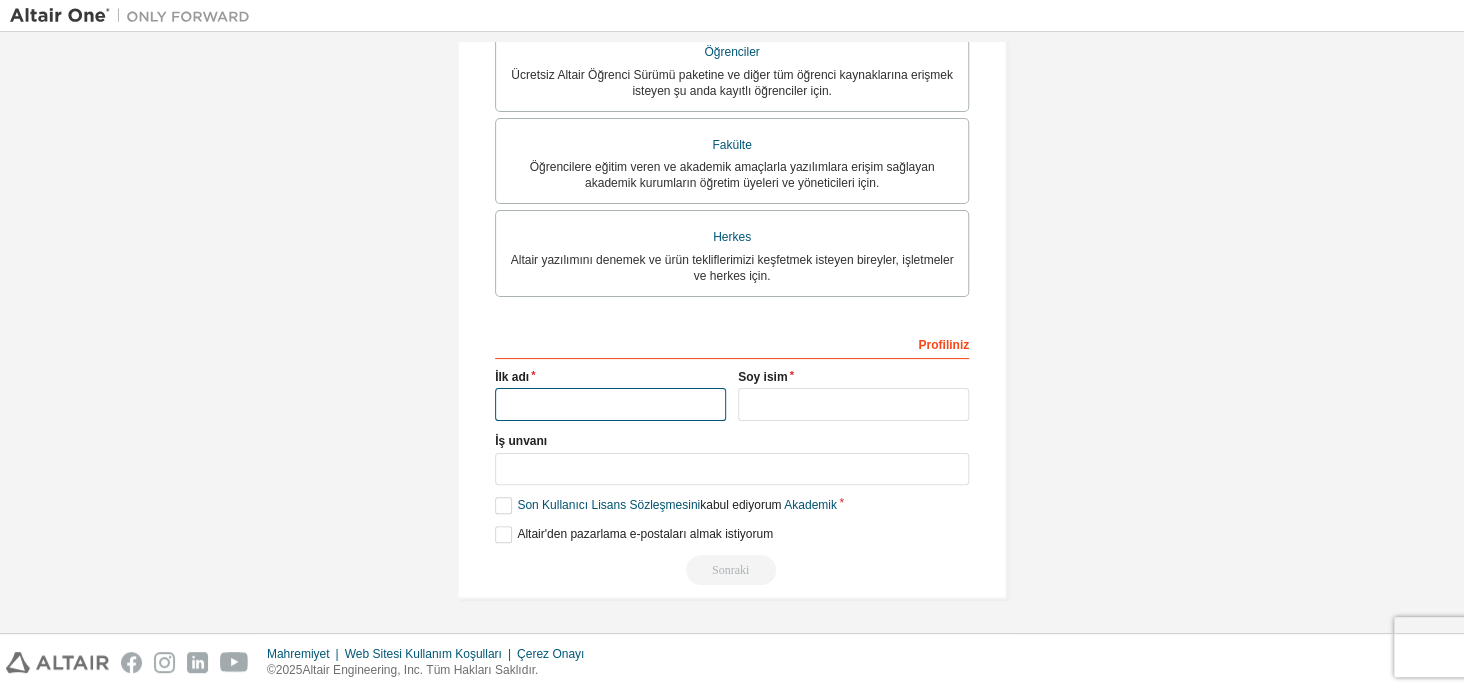 click at bounding box center [610, 404] 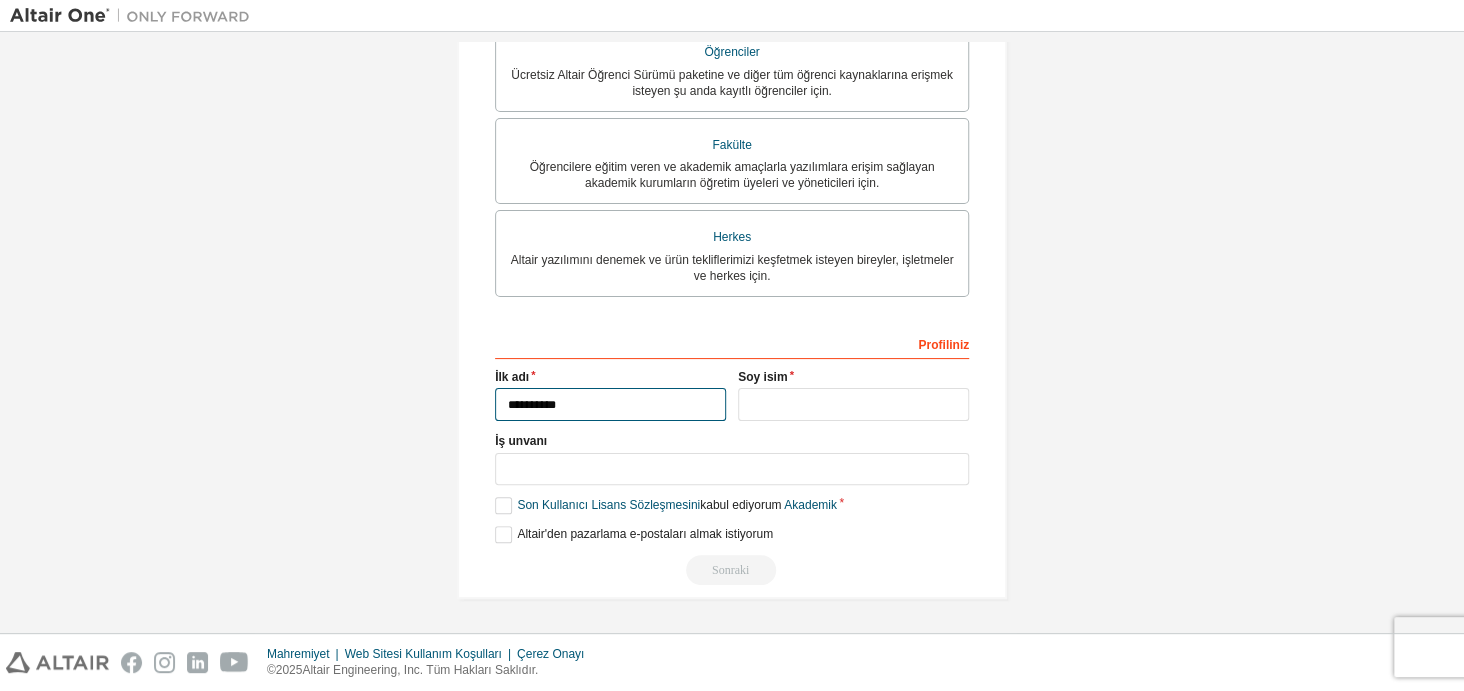 type on "**********" 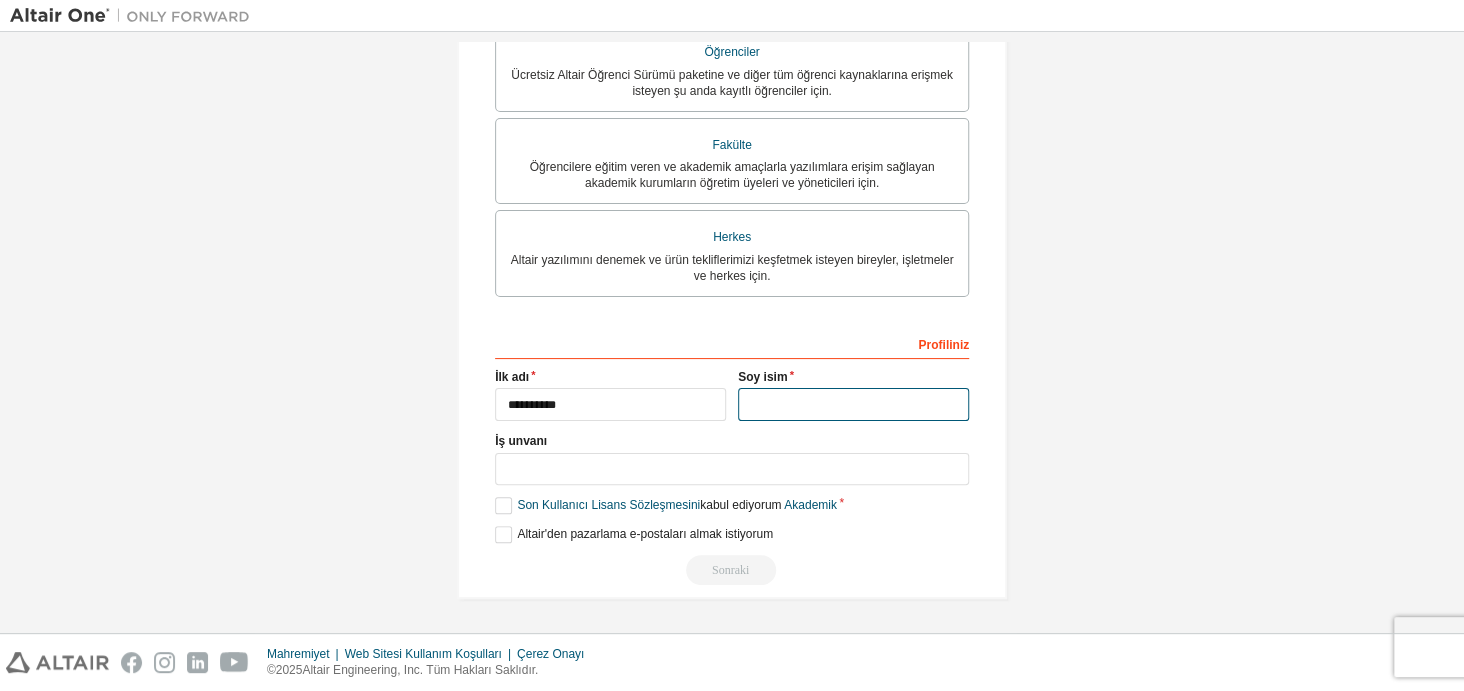 click at bounding box center [853, 404] 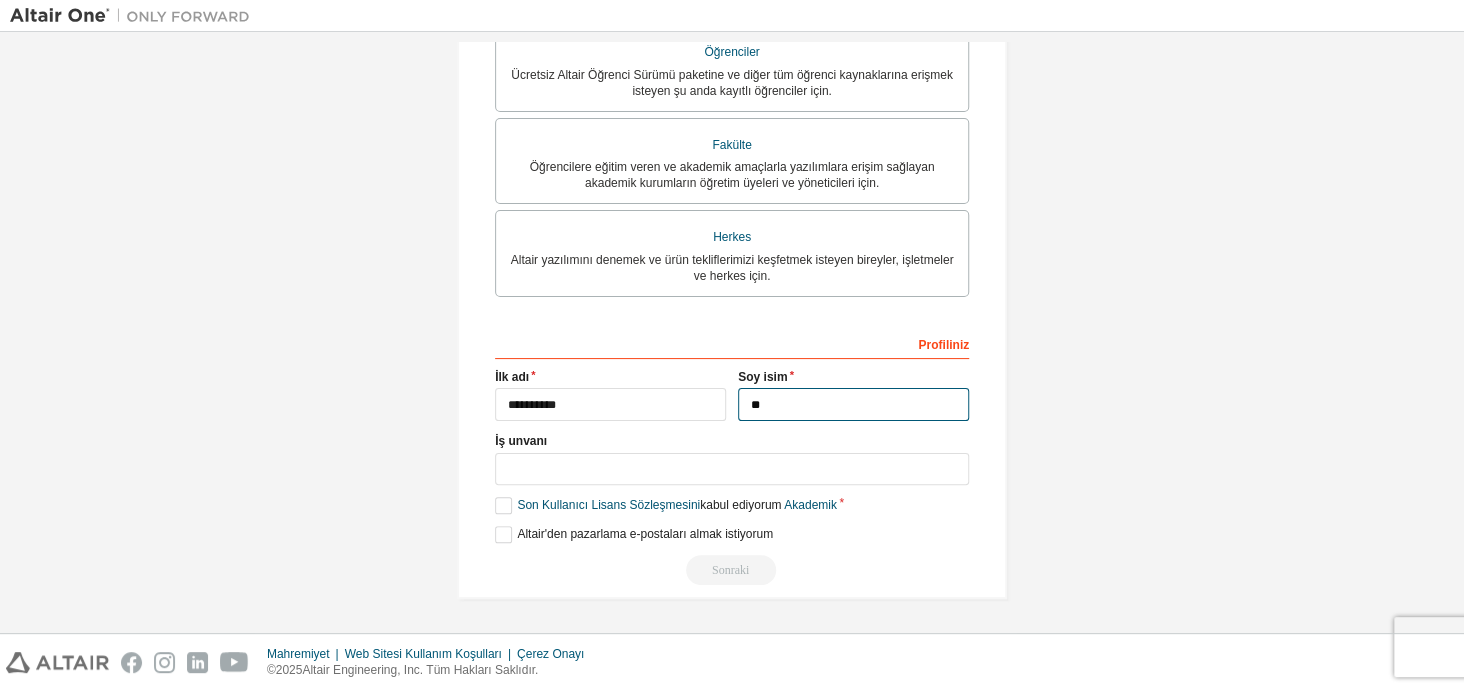 type on "**" 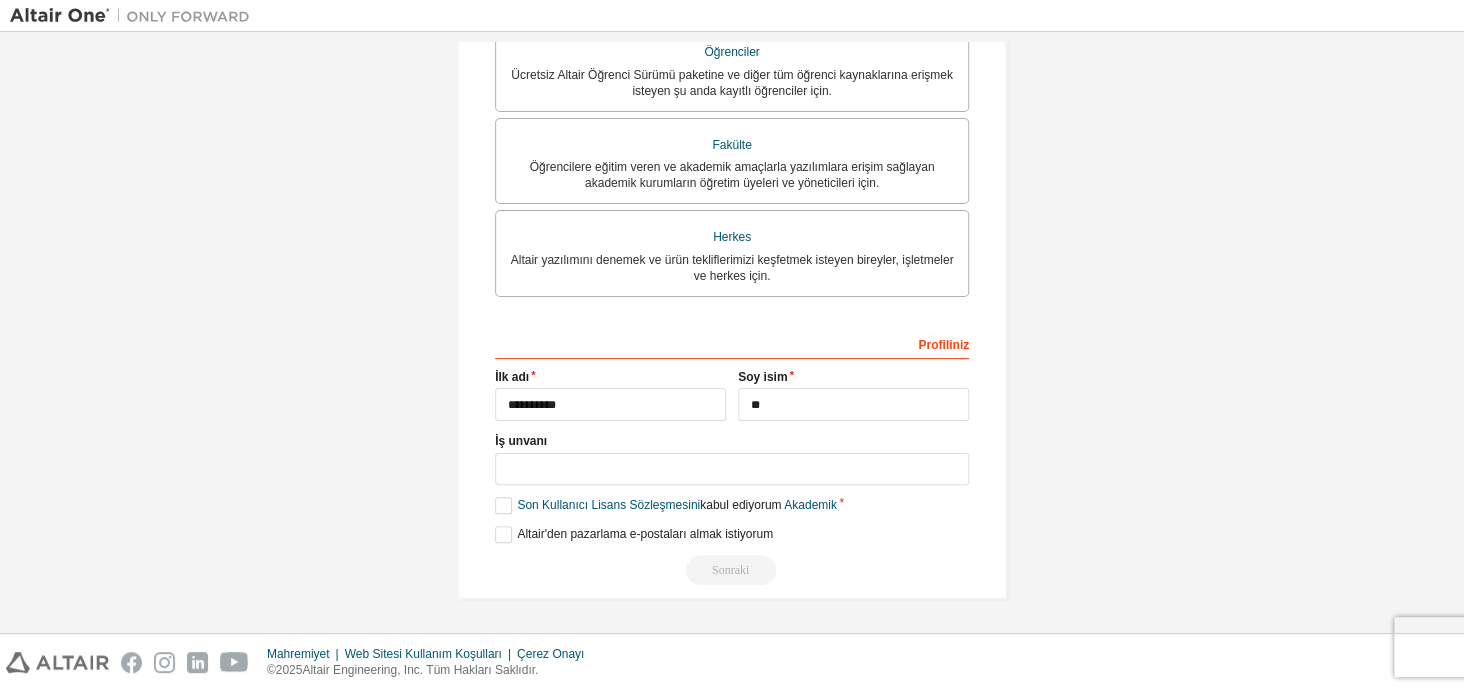 click on "**********" at bounding box center [732, 456] 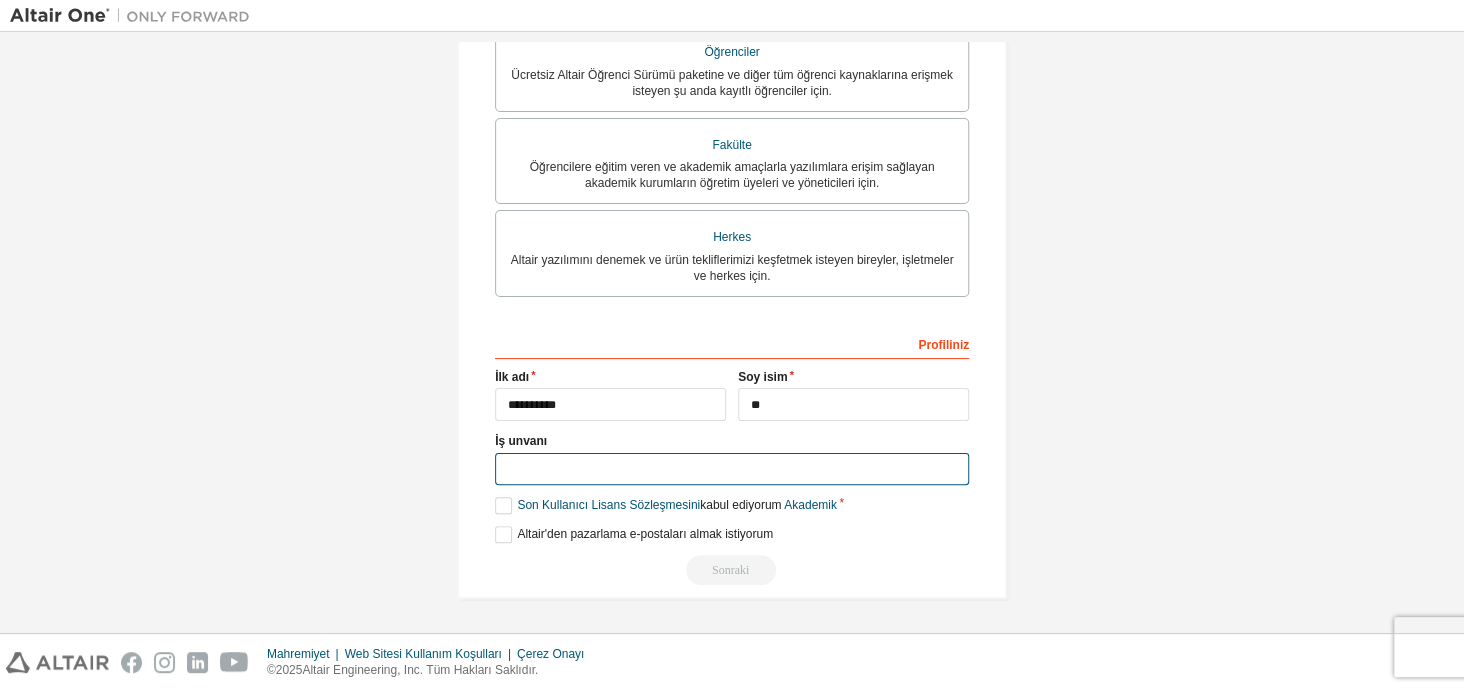 click at bounding box center [732, 469] 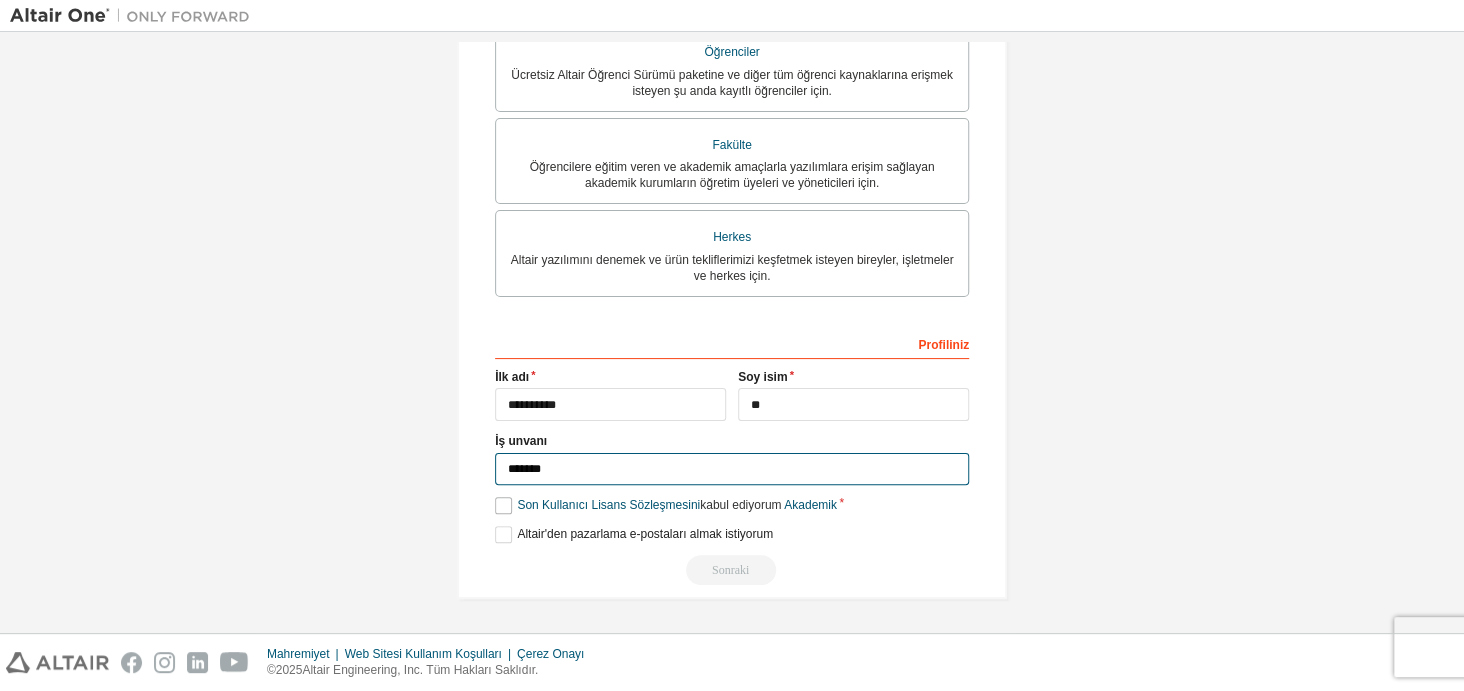 type on "*******" 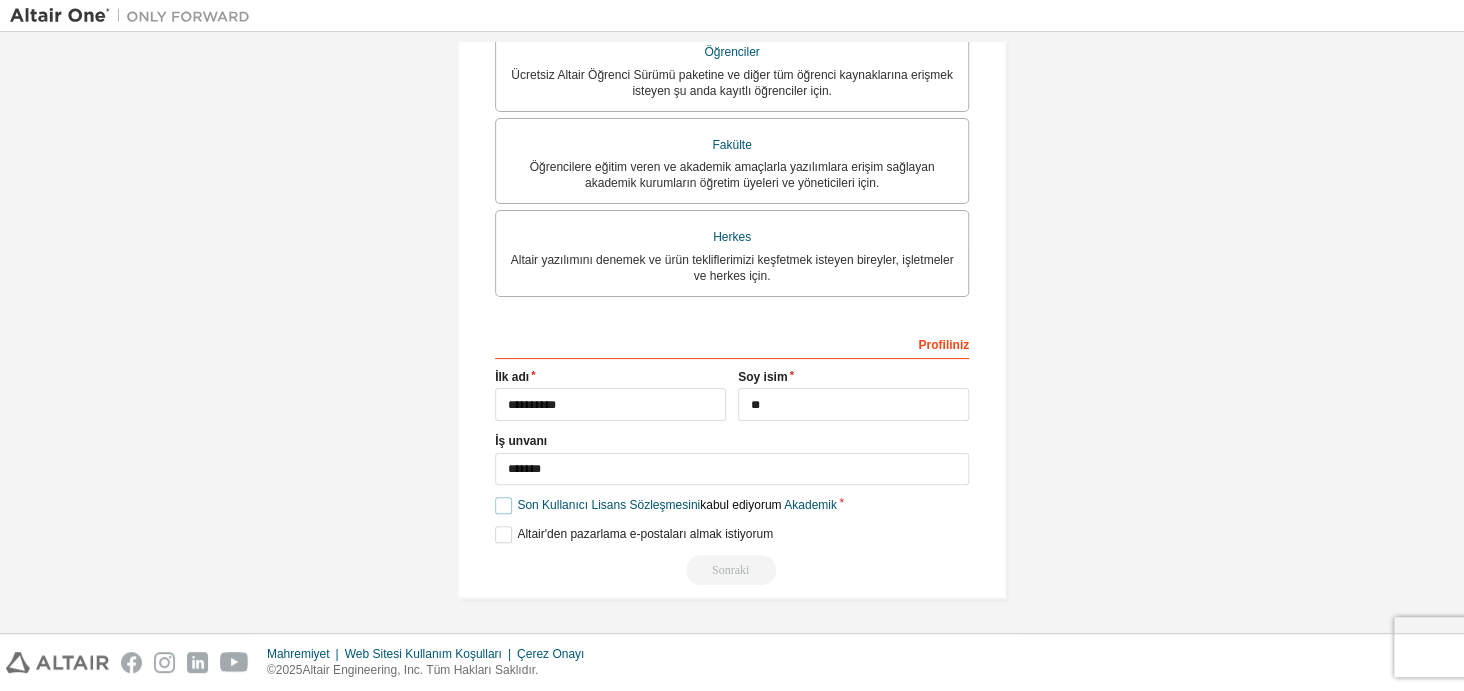 click on "Son Kullanıcı Lisans Sözleşmesini  kabul ediyorum   Akademik" at bounding box center [666, 505] 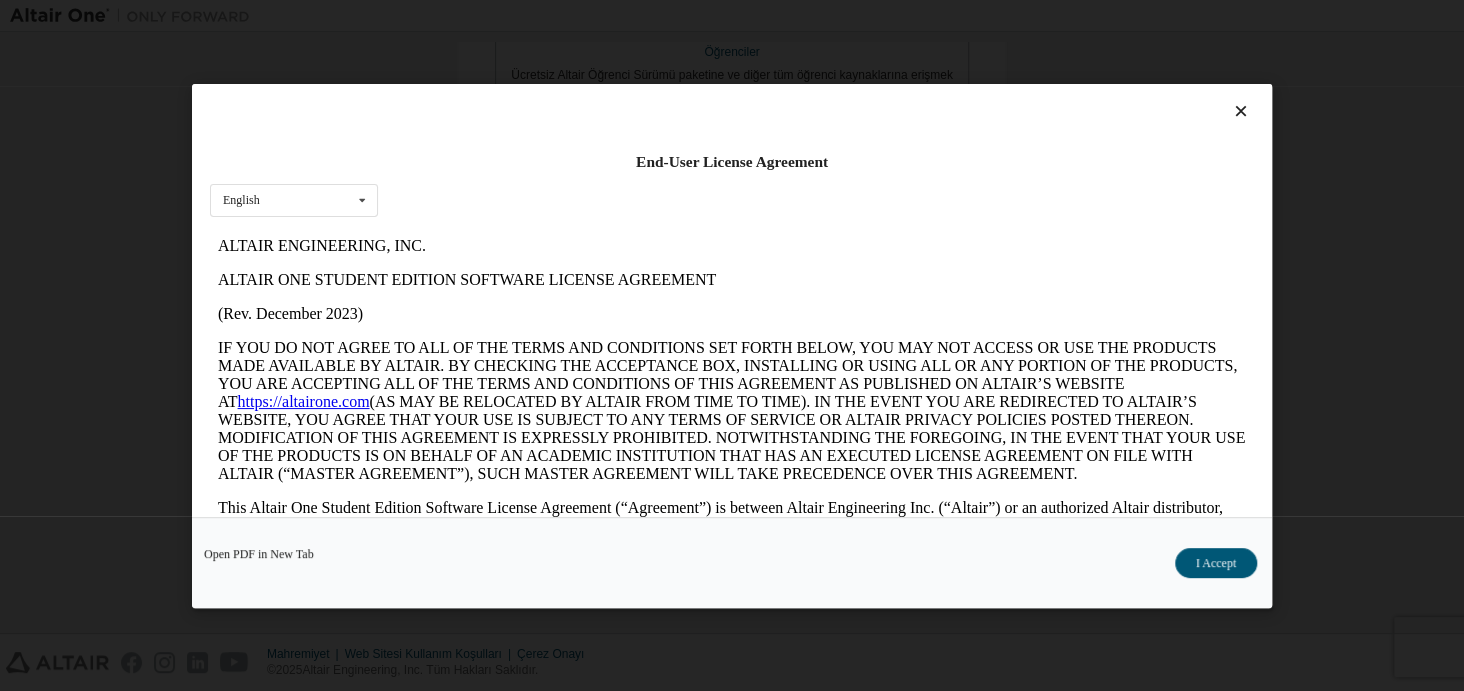 scroll, scrollTop: 0, scrollLeft: 0, axis: both 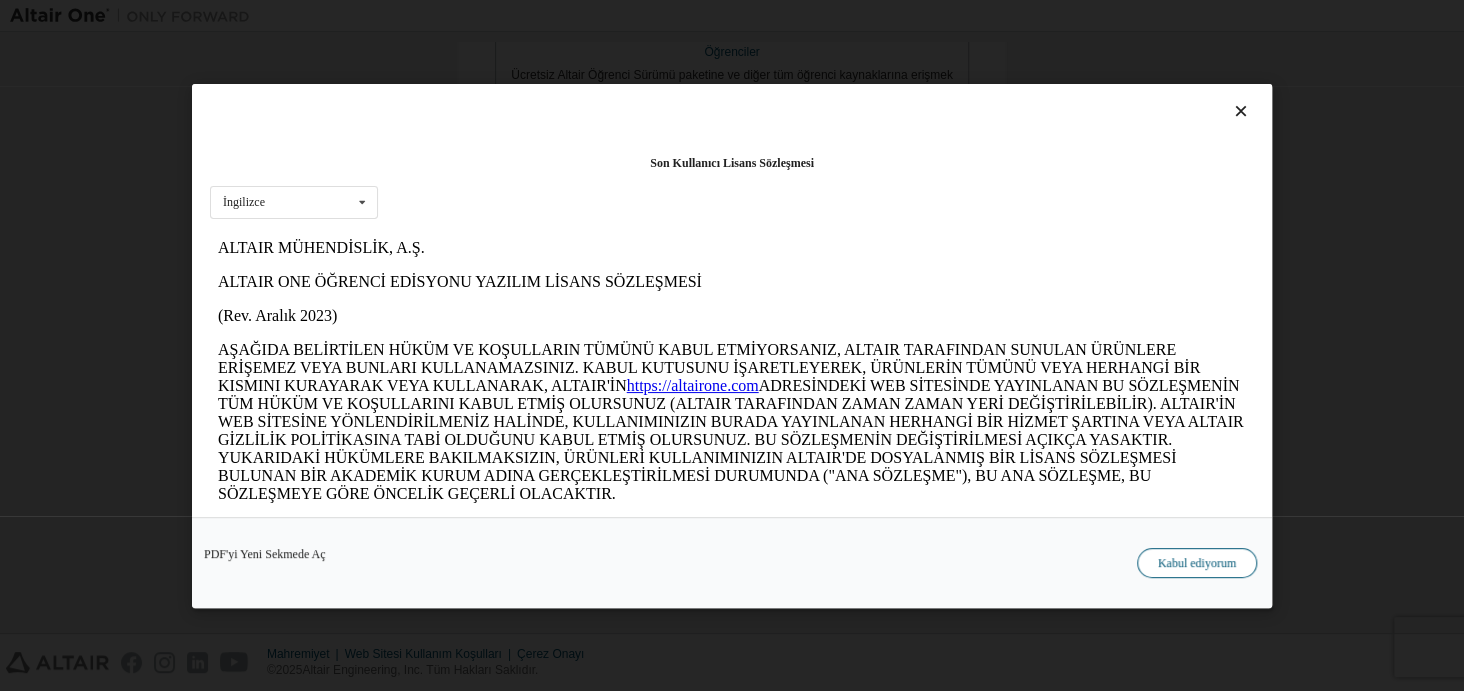 click on "Kabul ediyorum" at bounding box center (1197, 562) 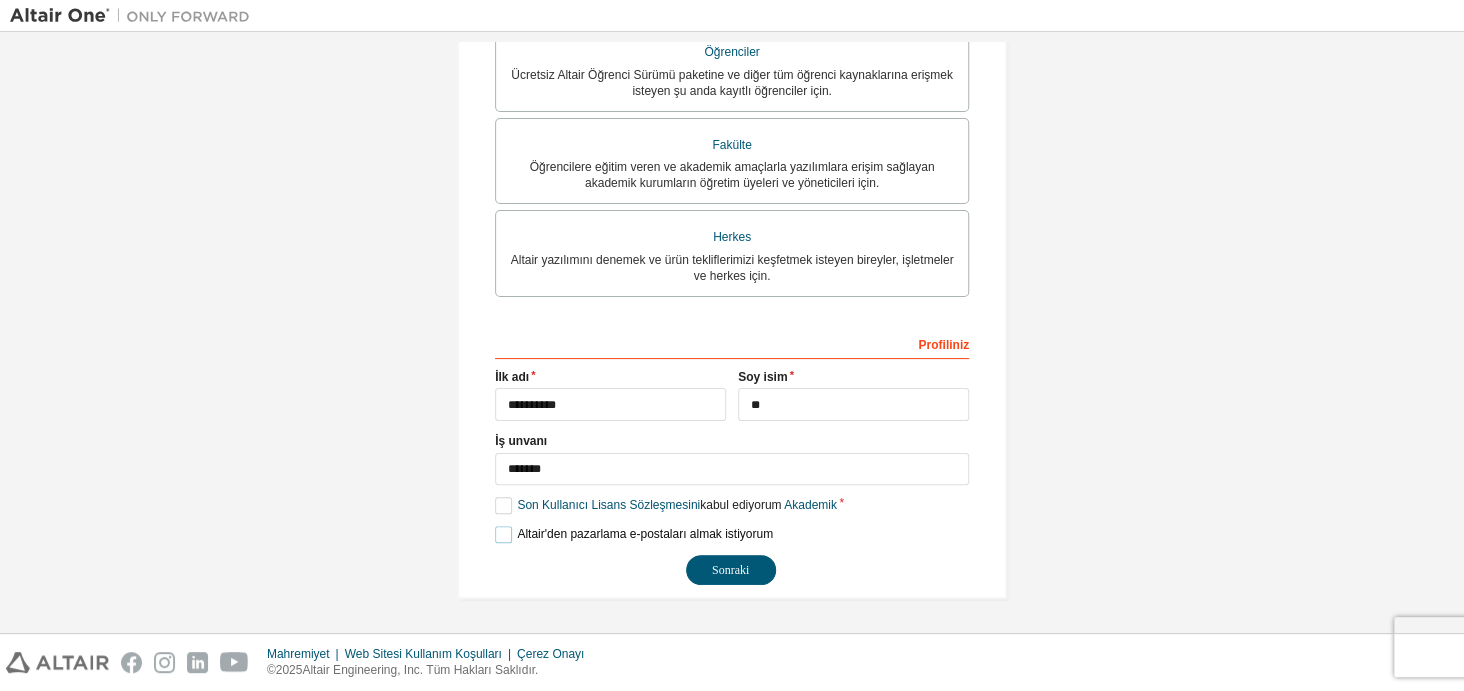 click on "Altair'den pazarlama e-postaları almak istiyorum" at bounding box center [634, 534] 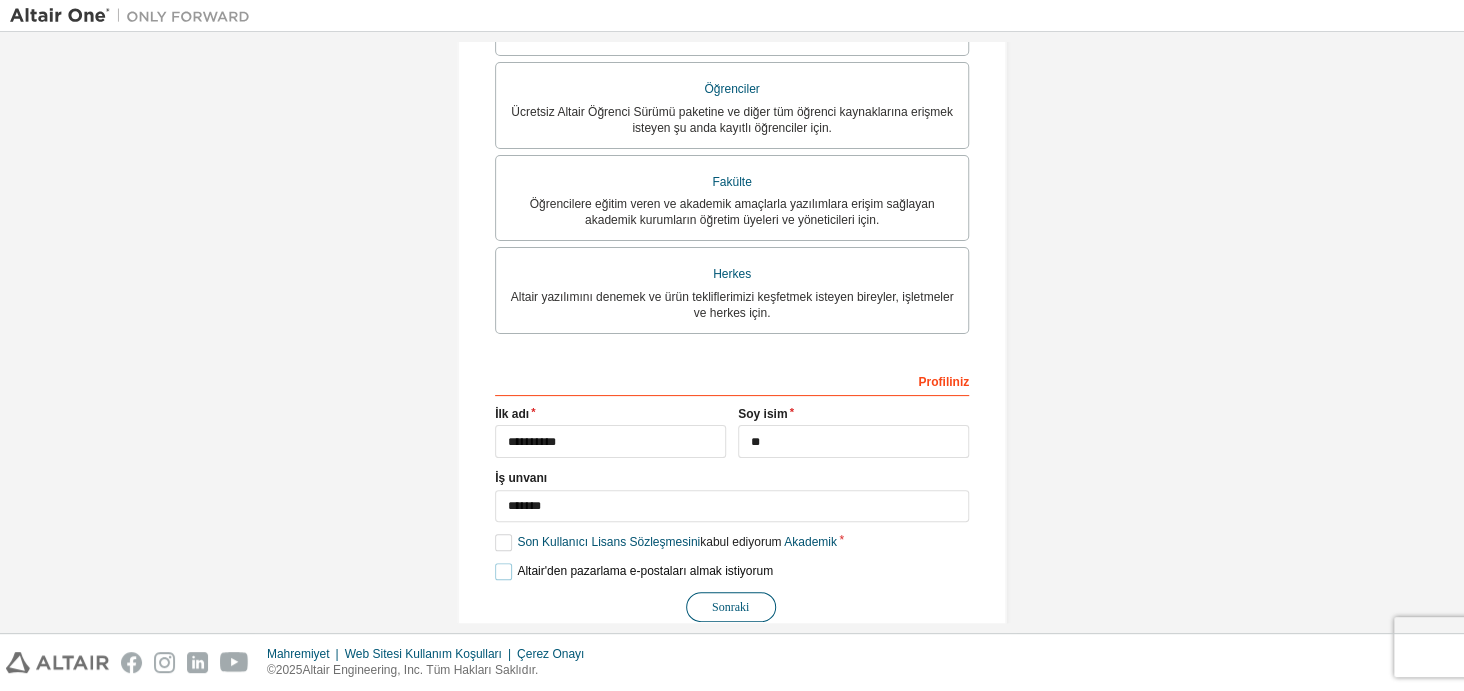 scroll, scrollTop: 504, scrollLeft: 0, axis: vertical 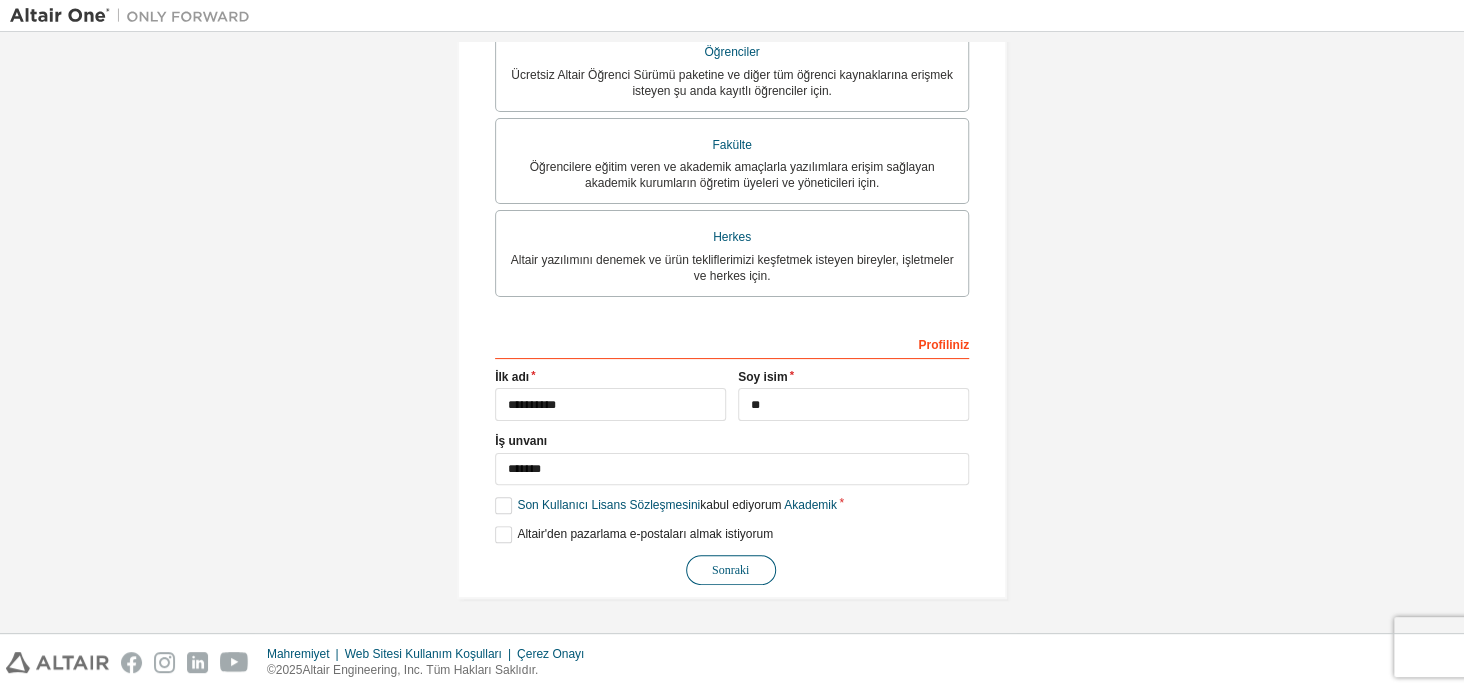 click on "Sonraki" at bounding box center [731, 570] 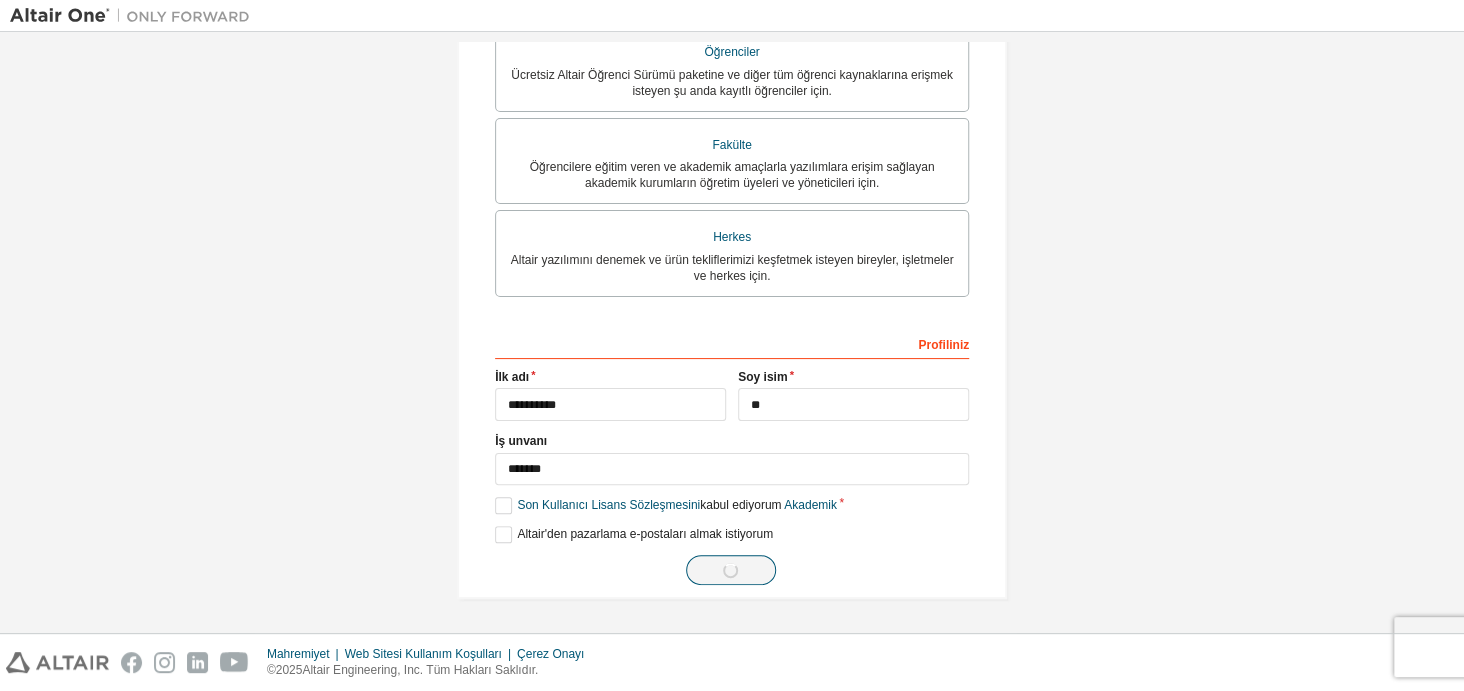 scroll, scrollTop: 0, scrollLeft: 0, axis: both 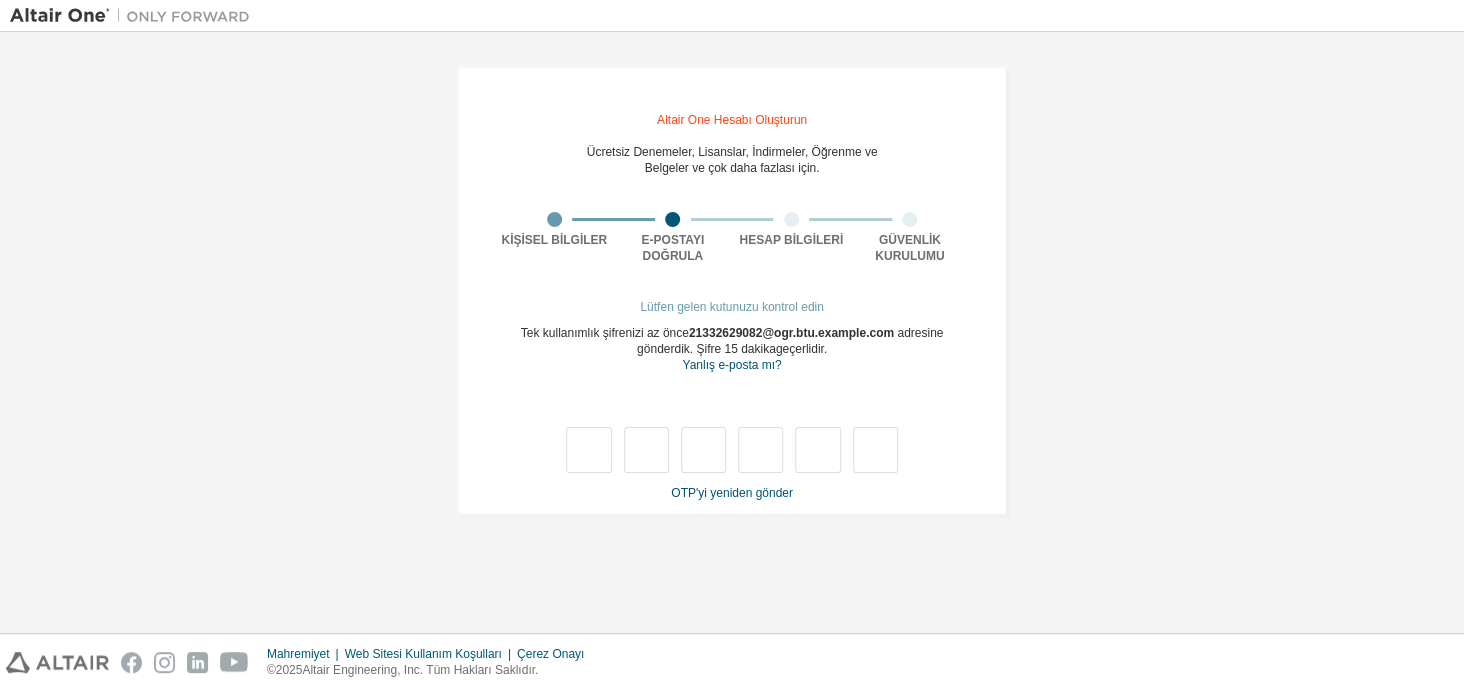 type on "*" 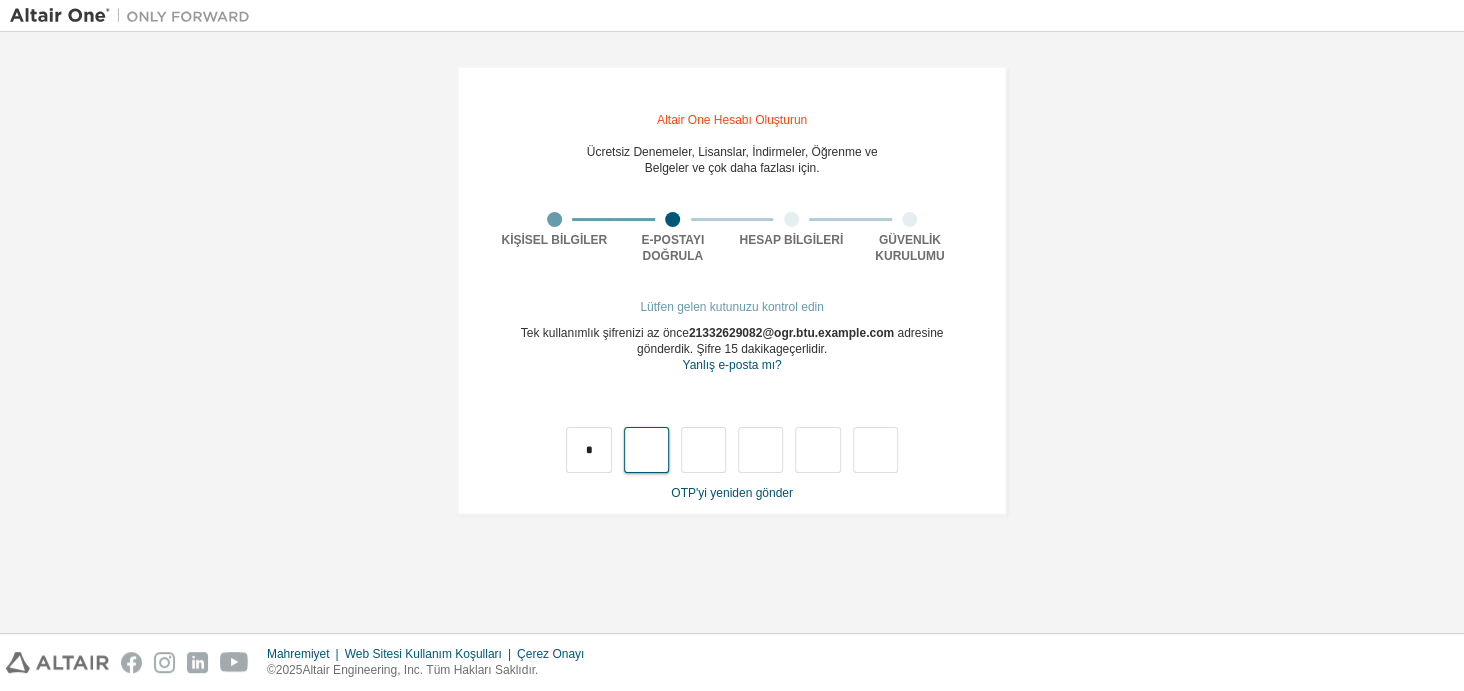 type on "*" 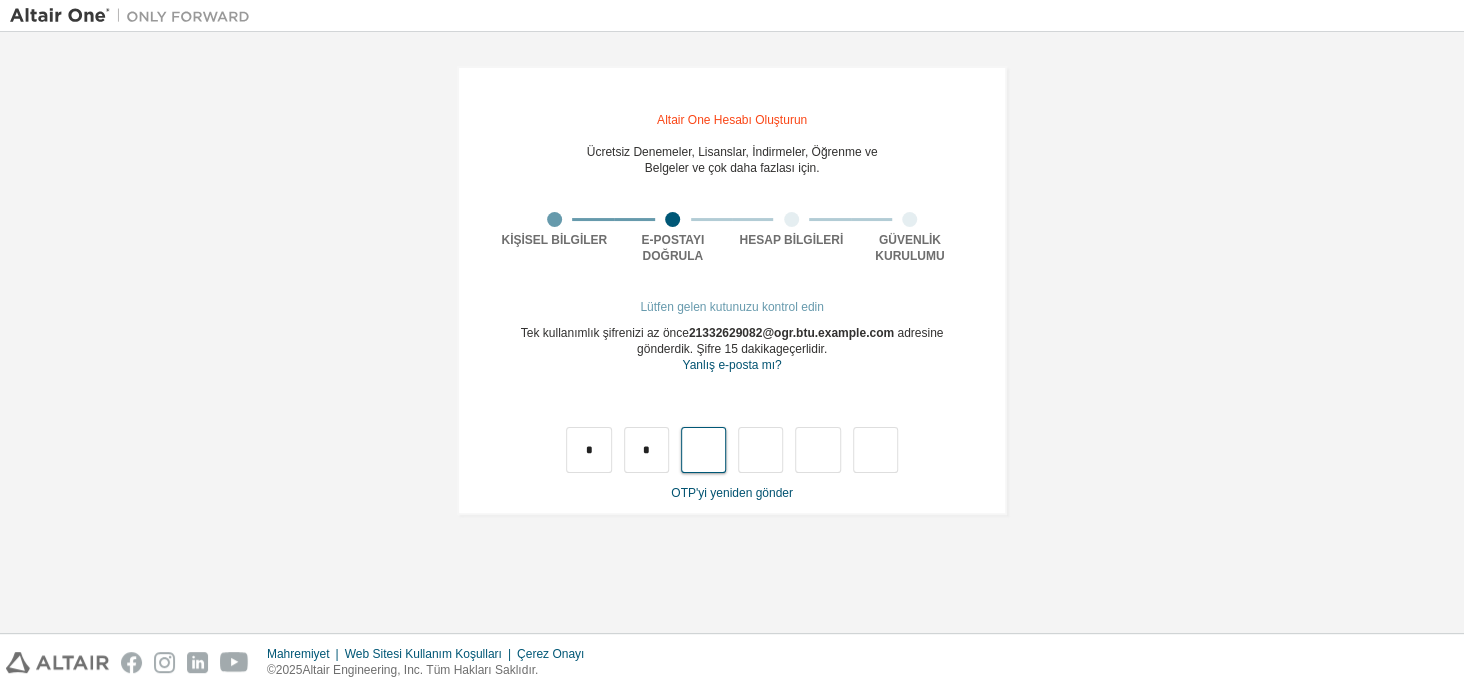type on "*" 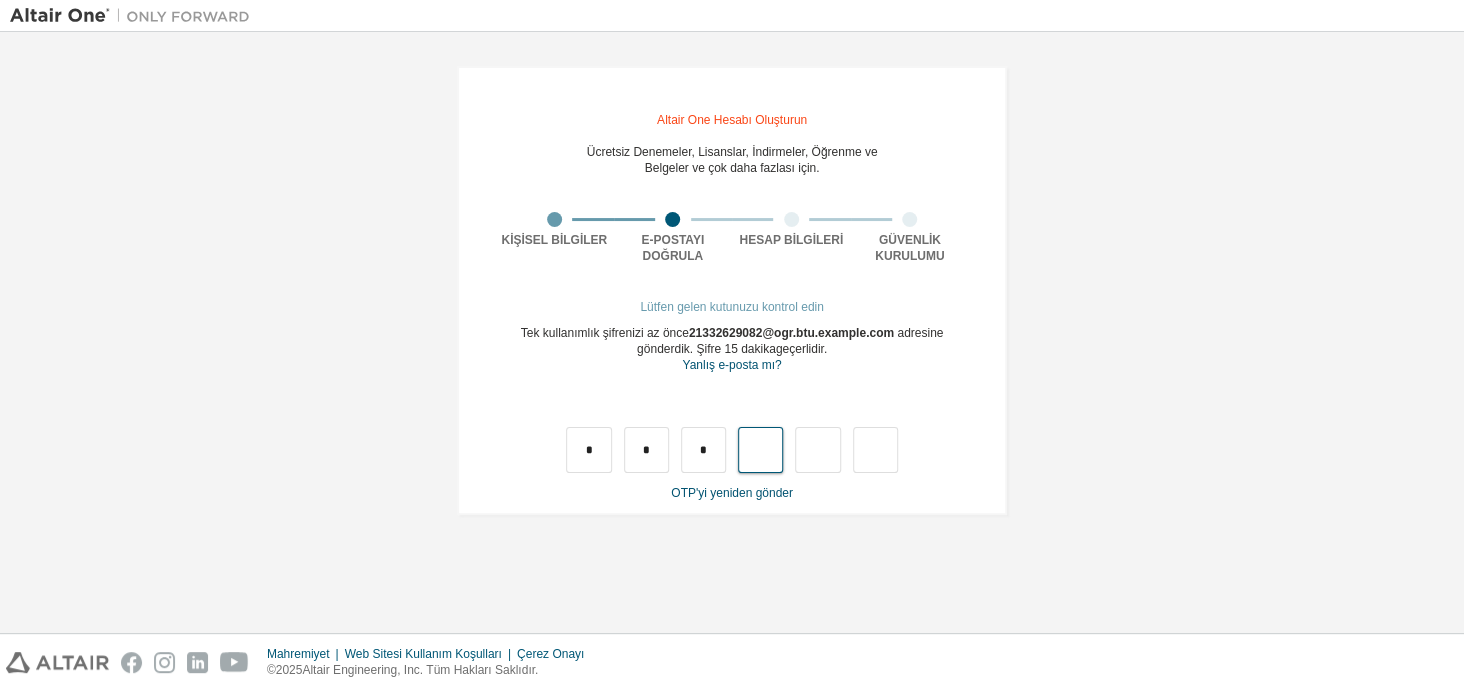 type on "*" 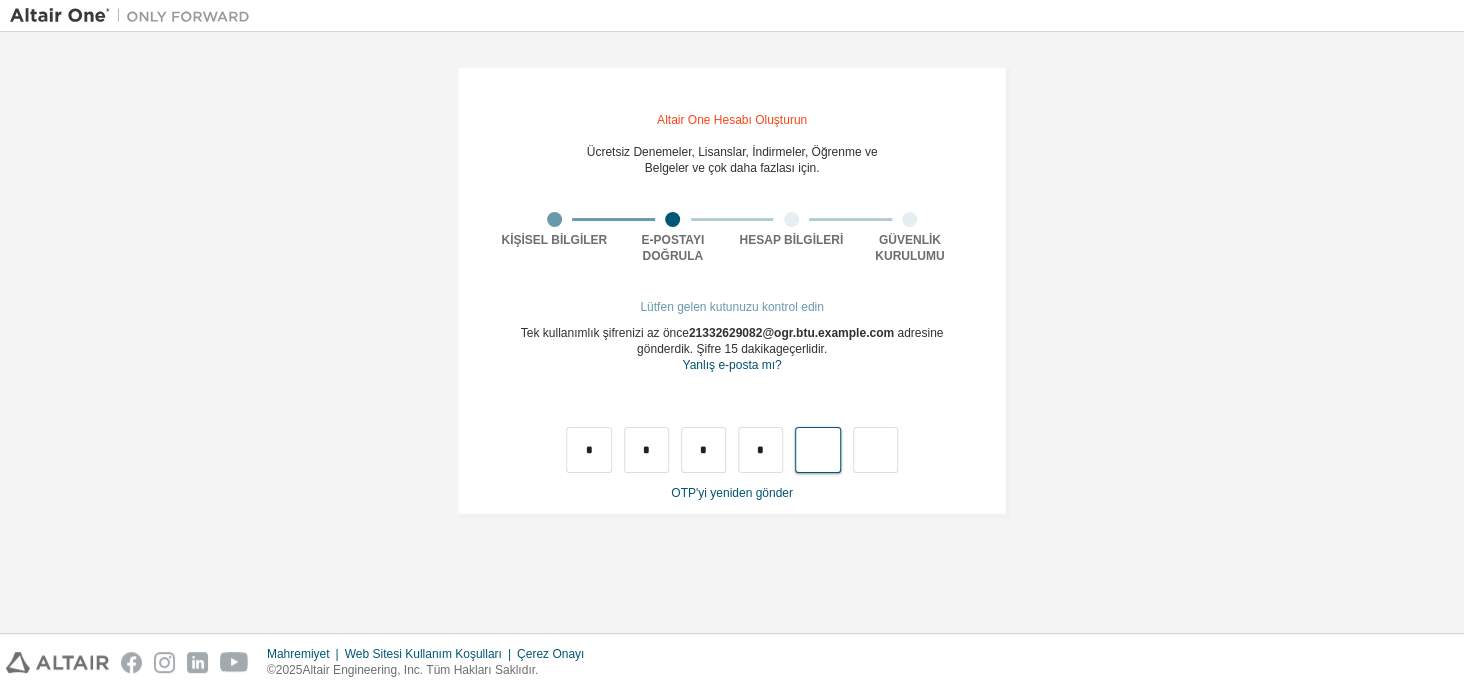 type on "*" 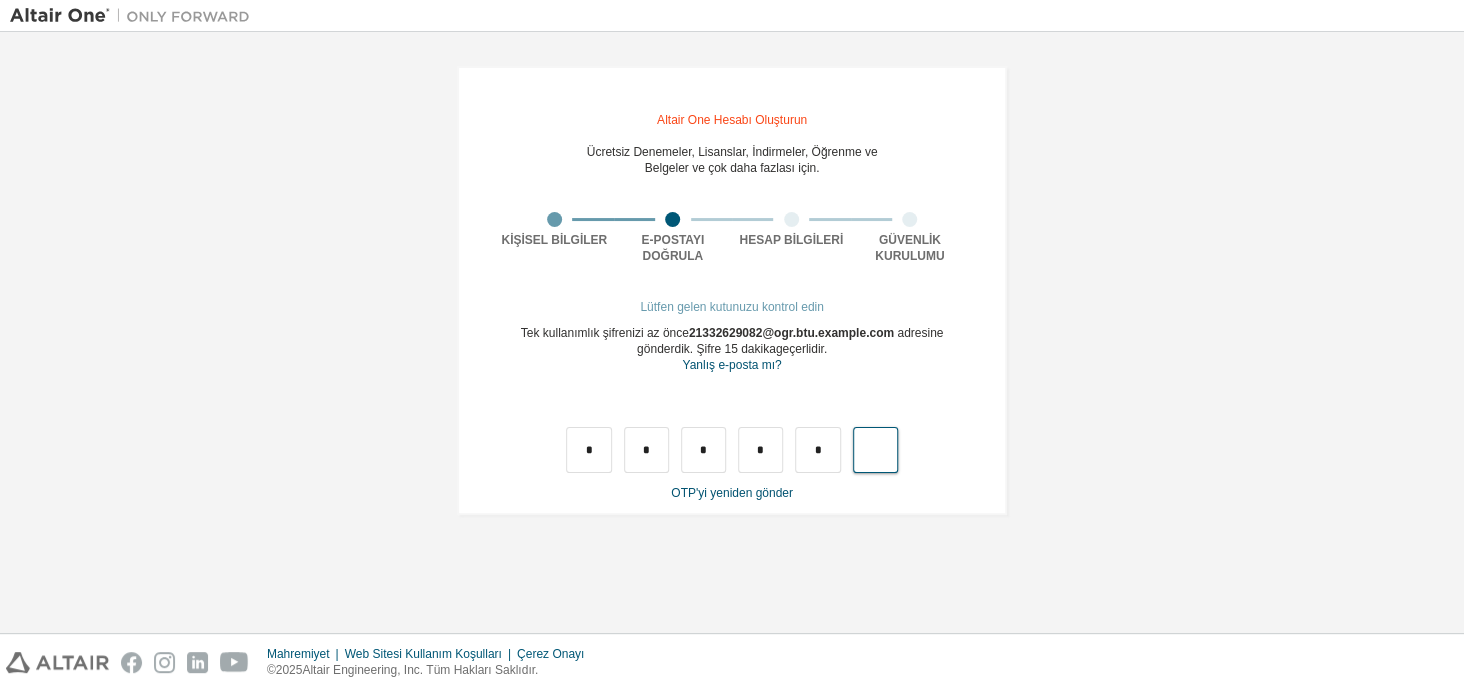 type on "*" 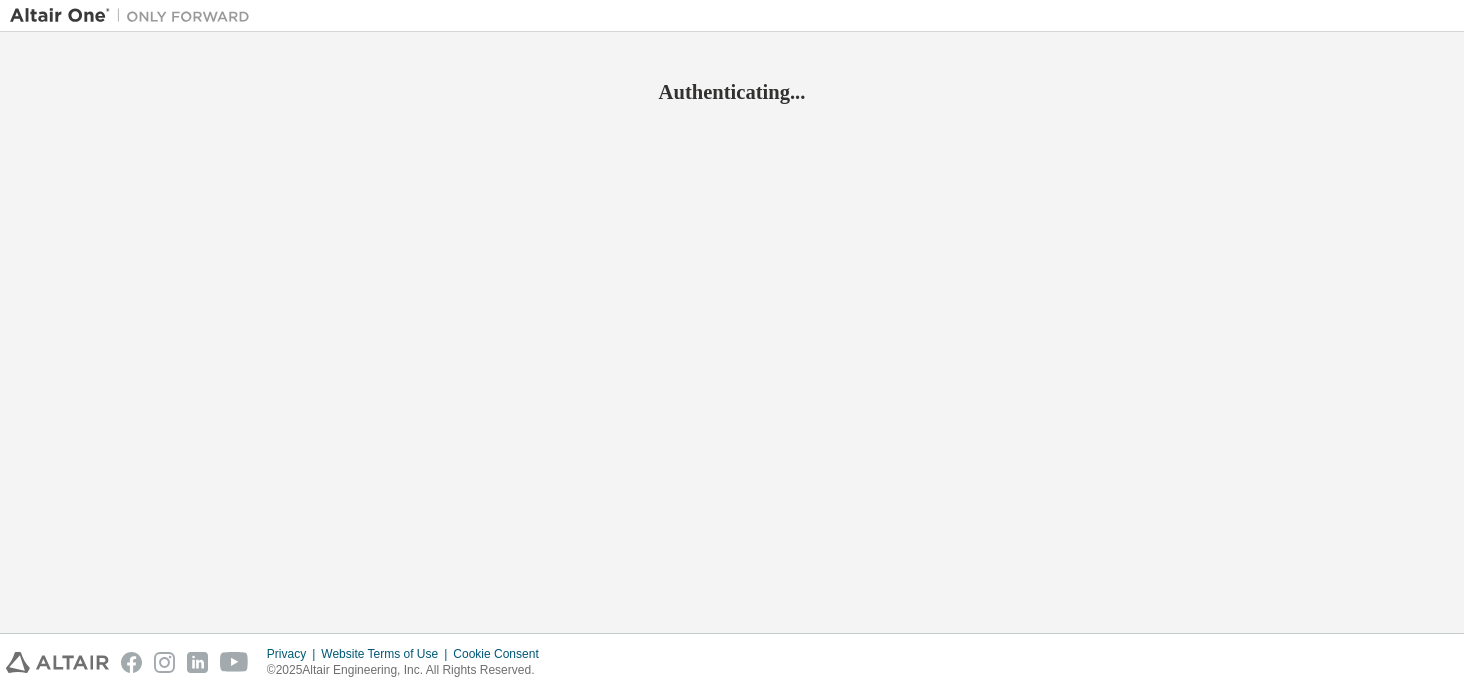 scroll, scrollTop: 0, scrollLeft: 0, axis: both 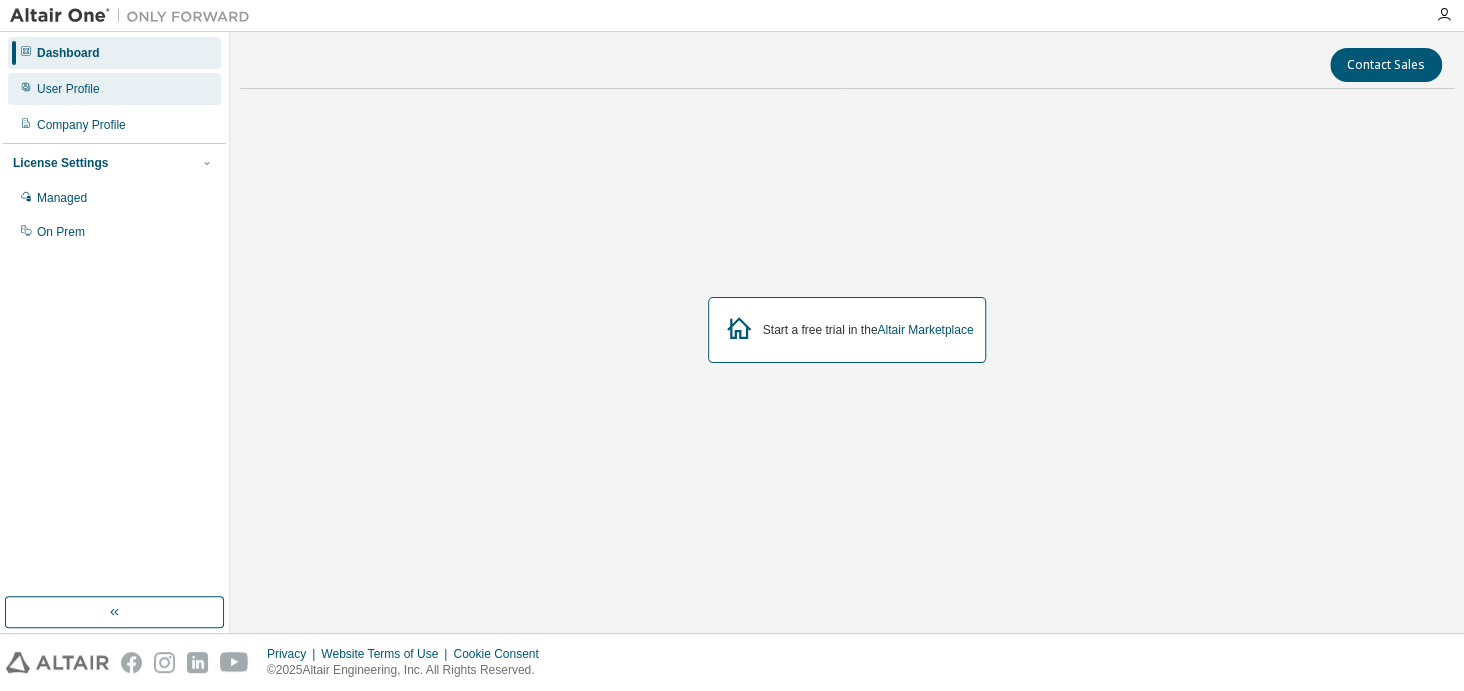 click on "User Profile" at bounding box center (114, 89) 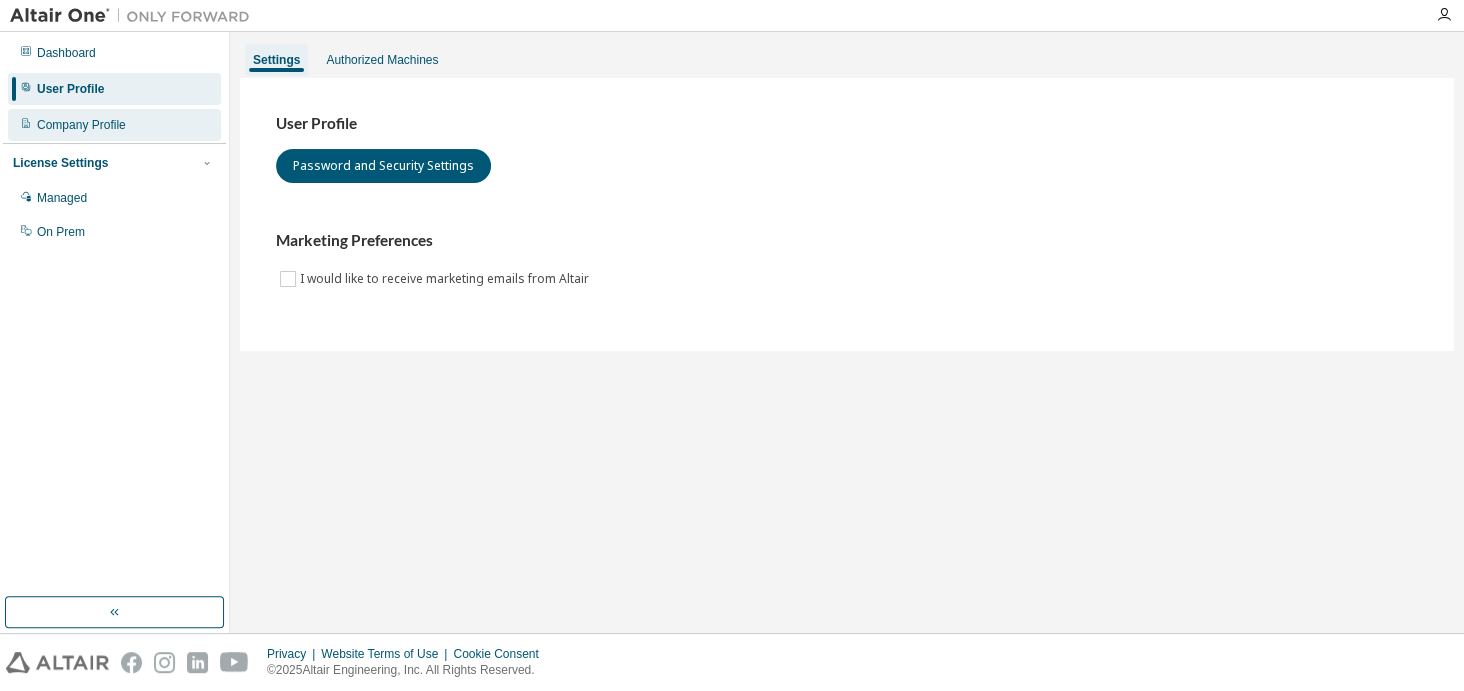 click on "Company Profile" at bounding box center (81, 125) 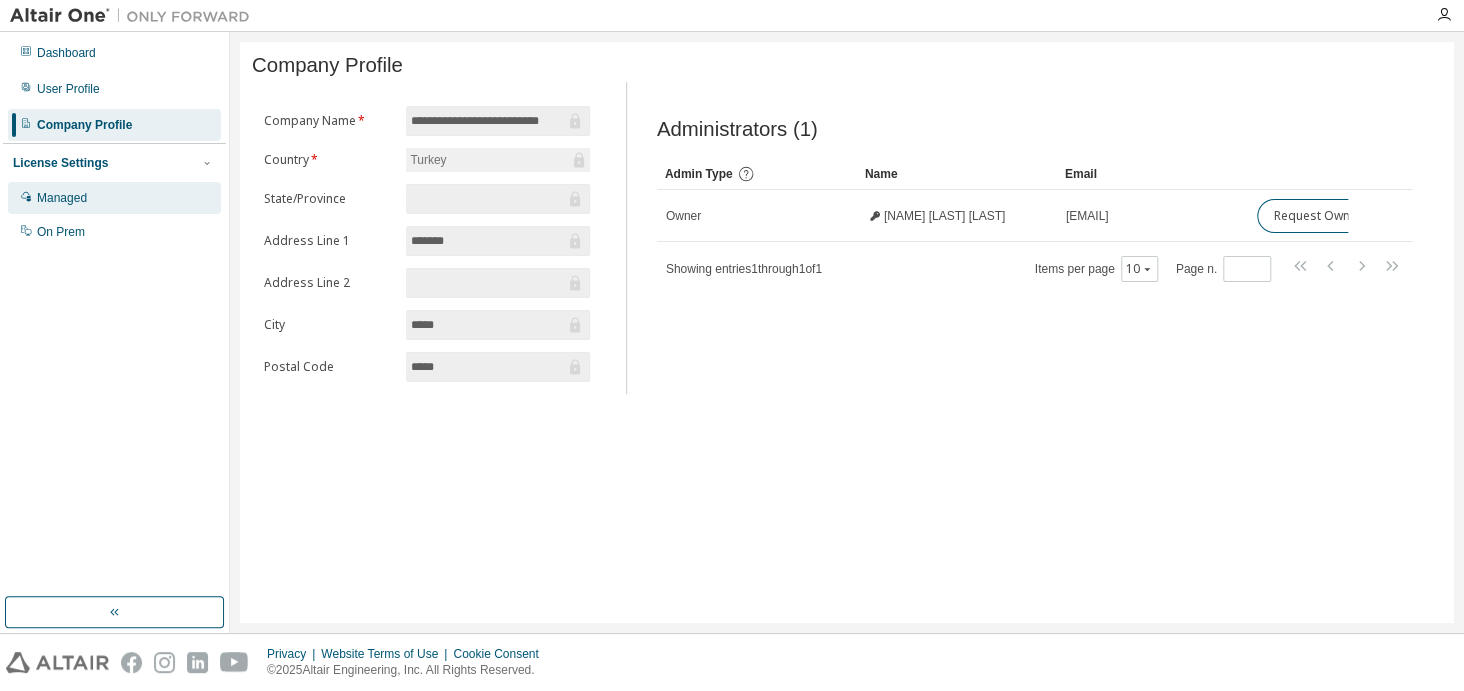 click on "Managed" at bounding box center [114, 198] 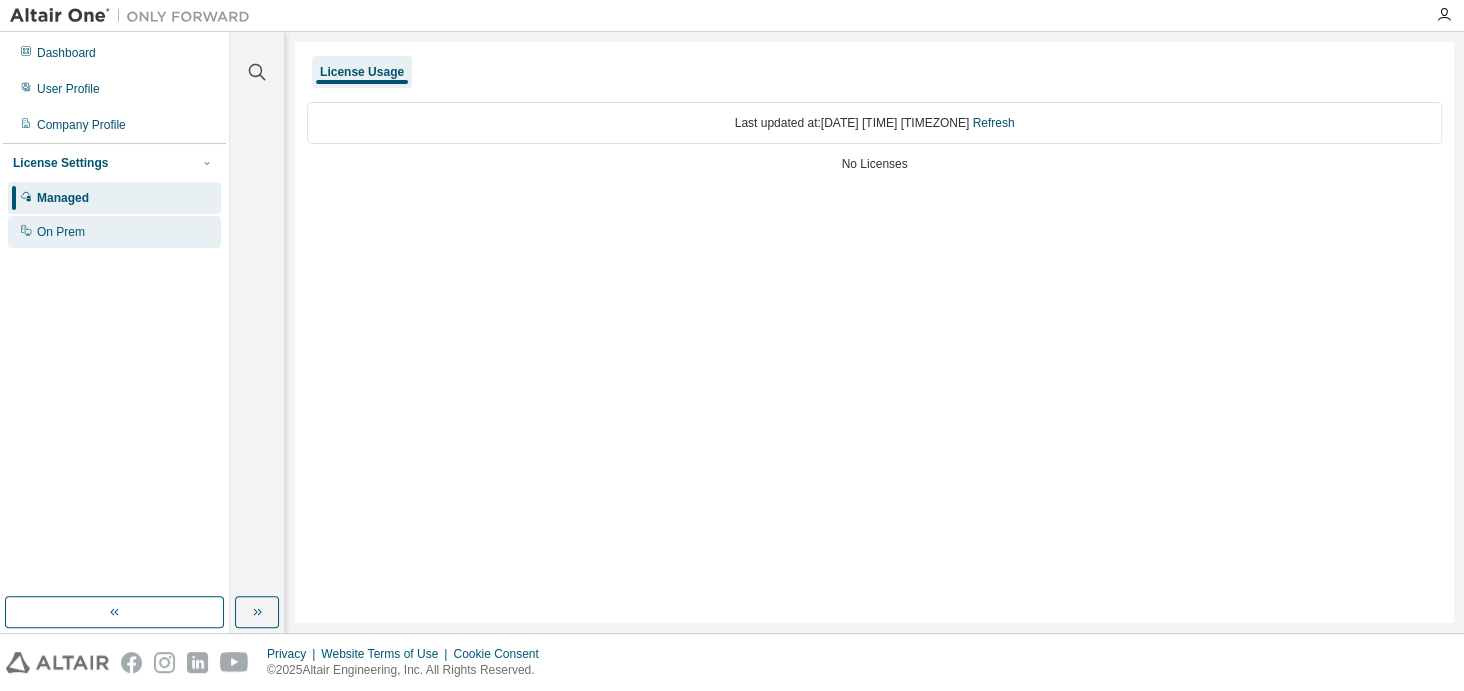 click on "On Prem" at bounding box center [114, 232] 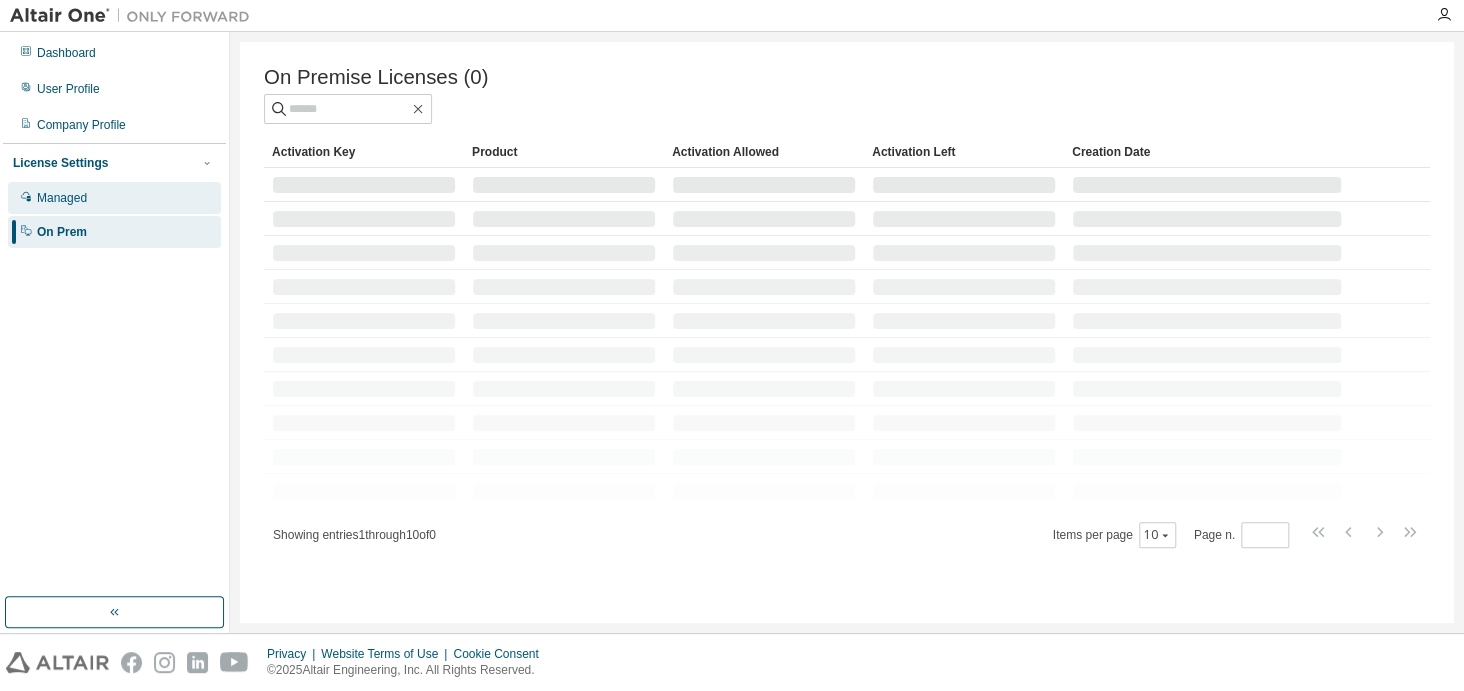 click on "Managed" at bounding box center (114, 198) 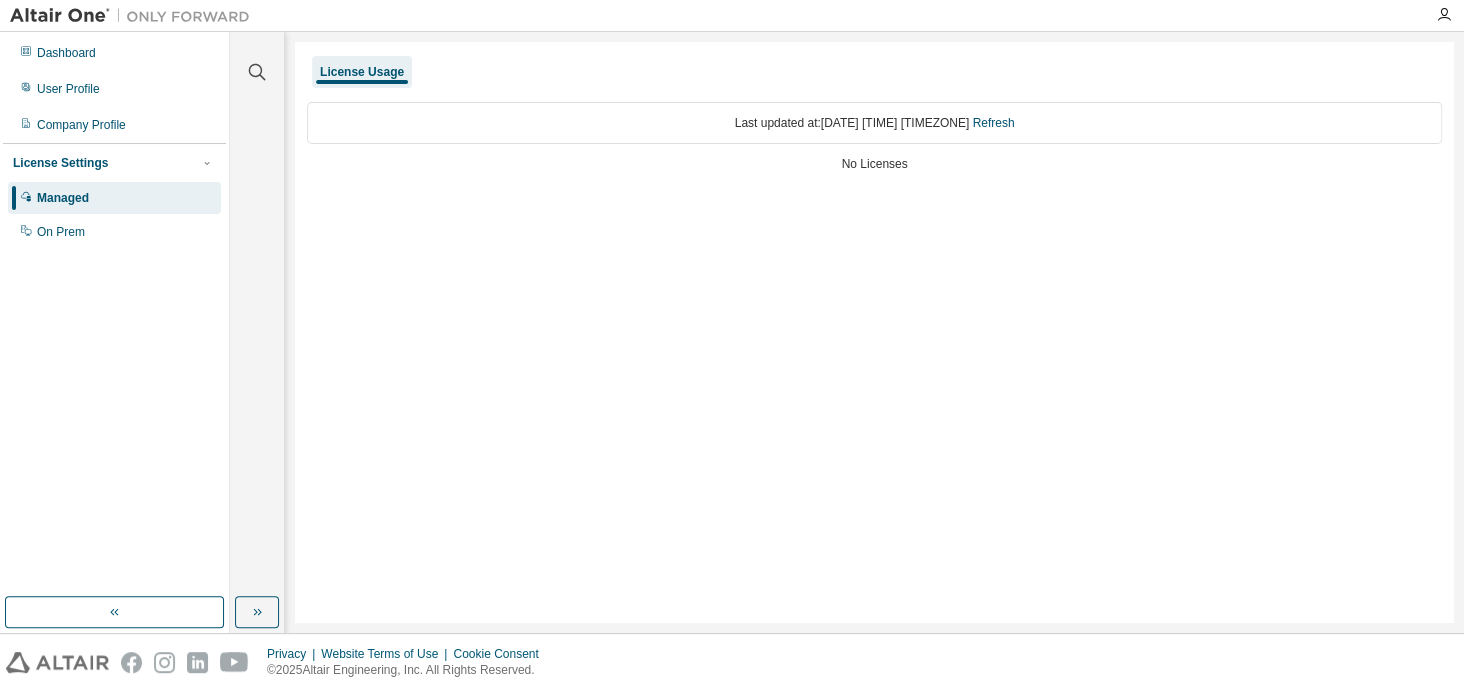drag, startPoint x: 1276, startPoint y: 0, endPoint x: 1012, endPoint y: 294, distance: 395.1354 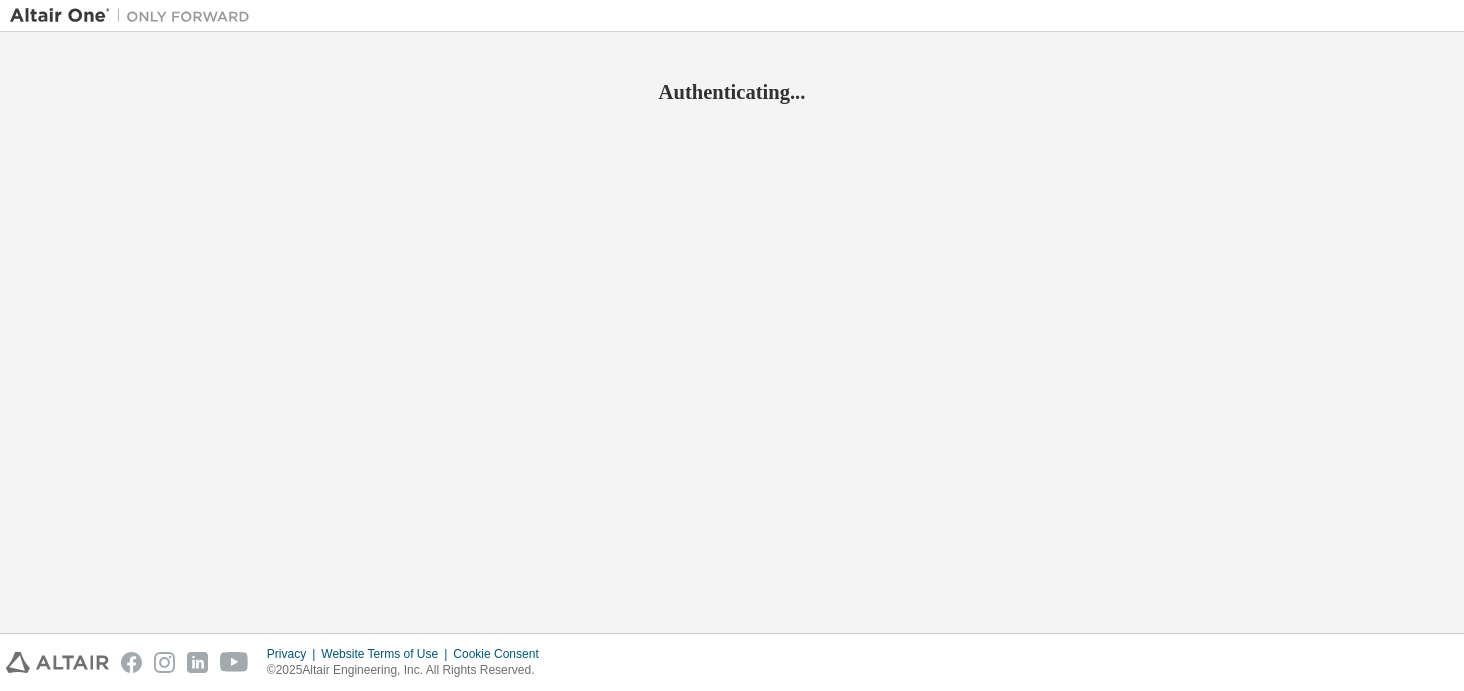 scroll, scrollTop: 0, scrollLeft: 0, axis: both 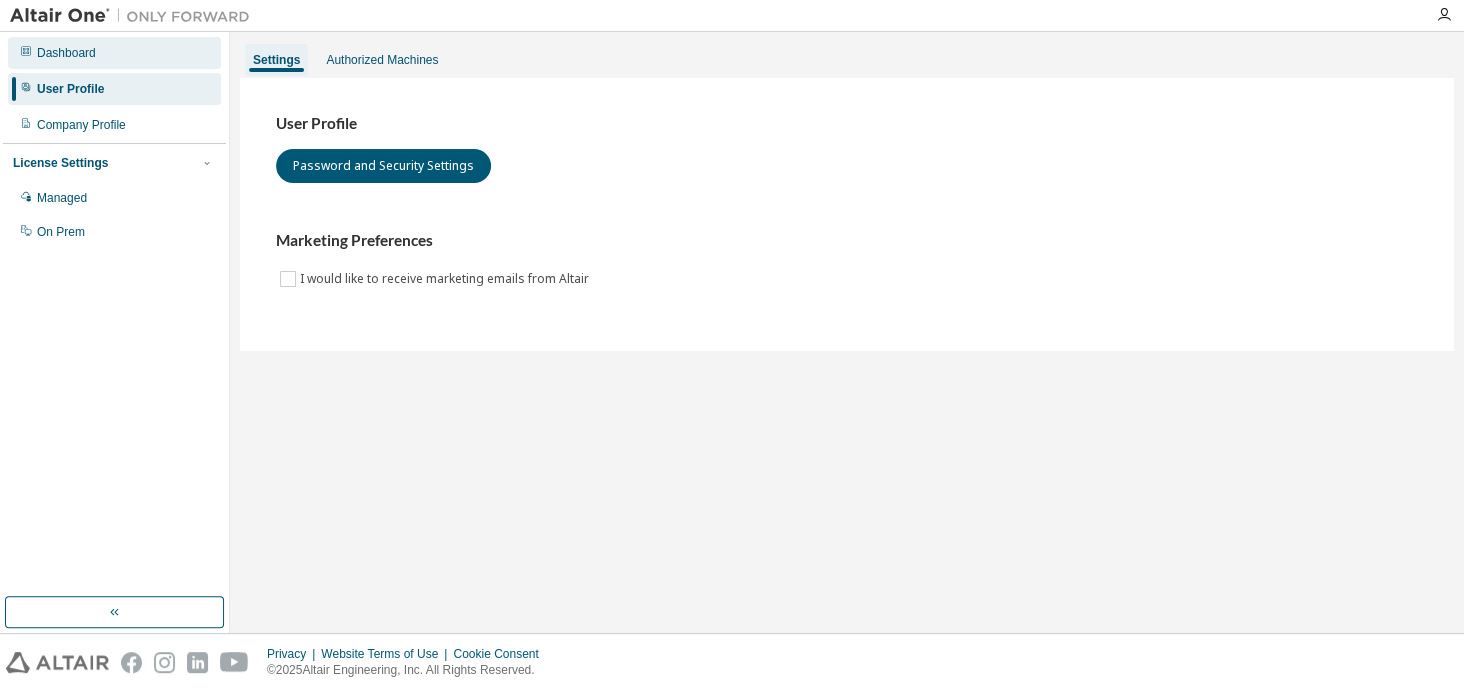 click on "Dashboard" at bounding box center [114, 53] 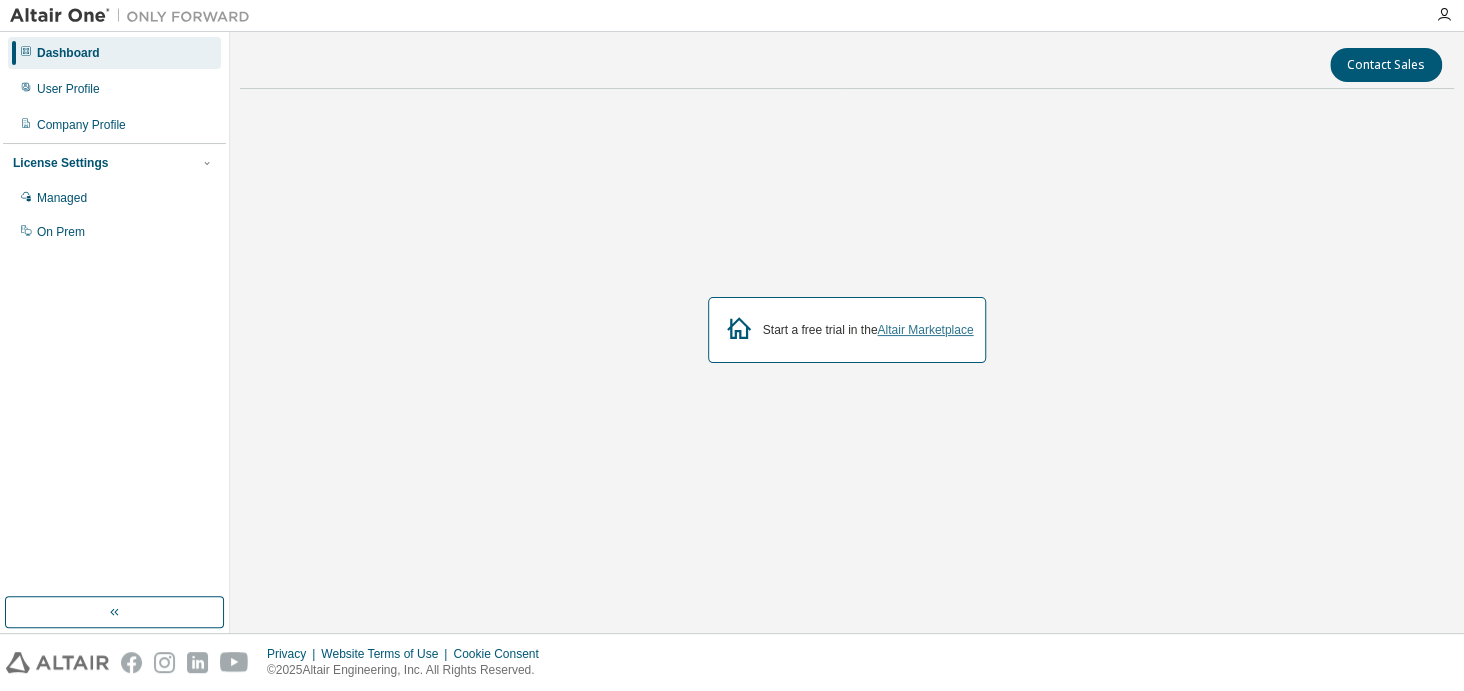 click on "Altair Marketplace" at bounding box center (925, 330) 